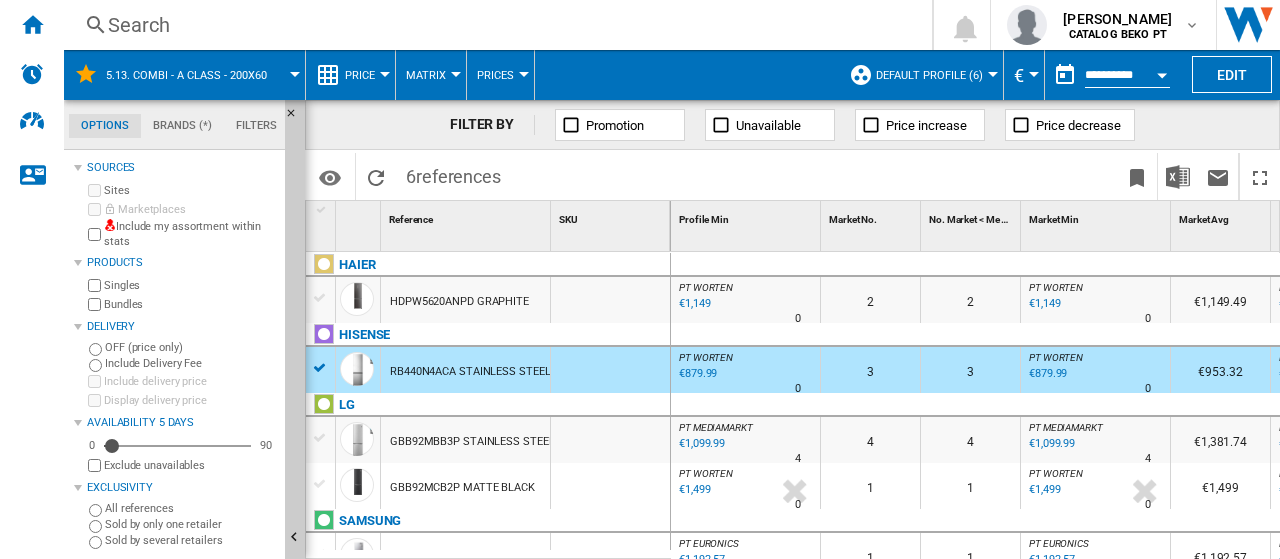 scroll, scrollTop: 0, scrollLeft: 0, axis: both 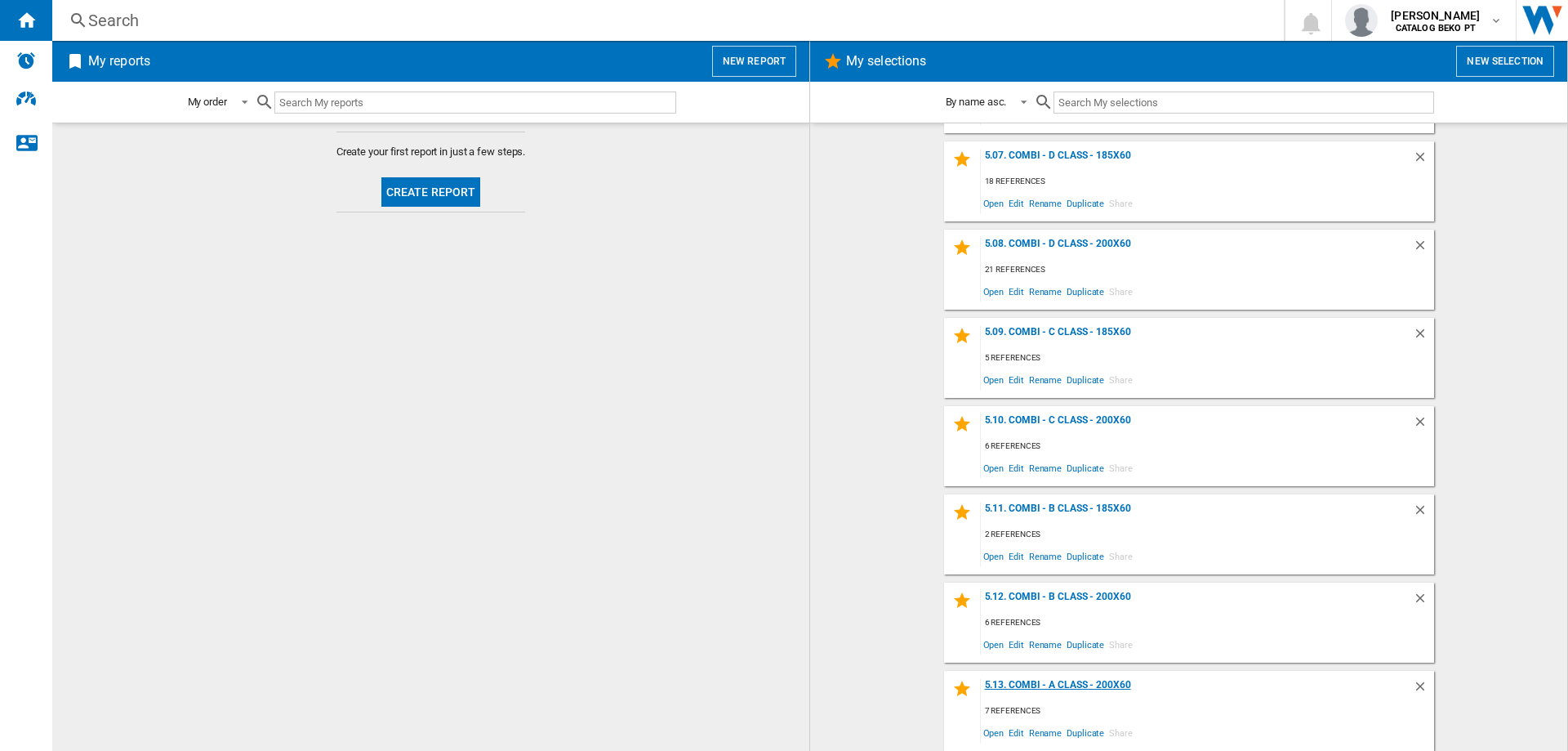 click on "5.13. Combi - A Class - 200x60" 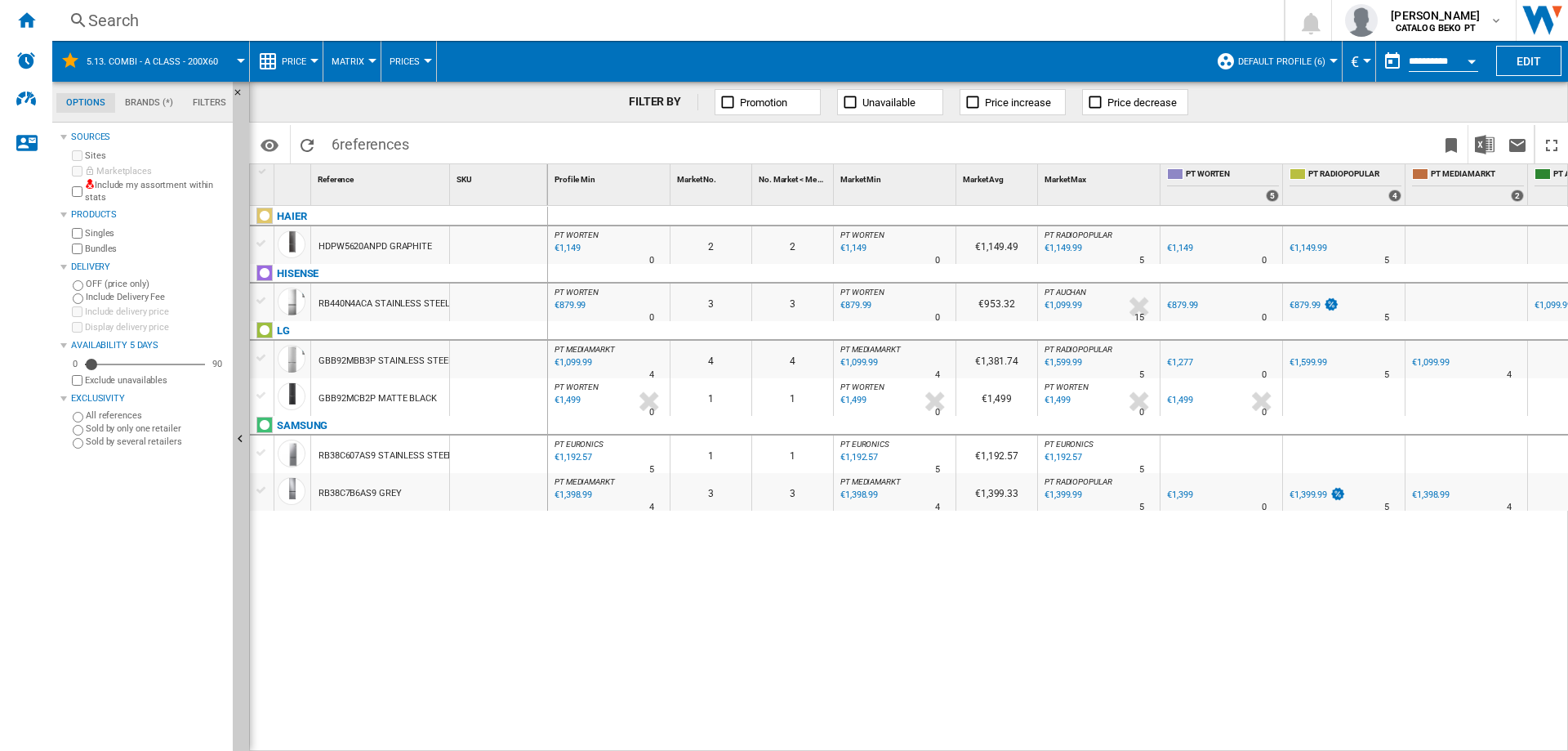 scroll, scrollTop: 0, scrollLeft: 82, axis: horizontal 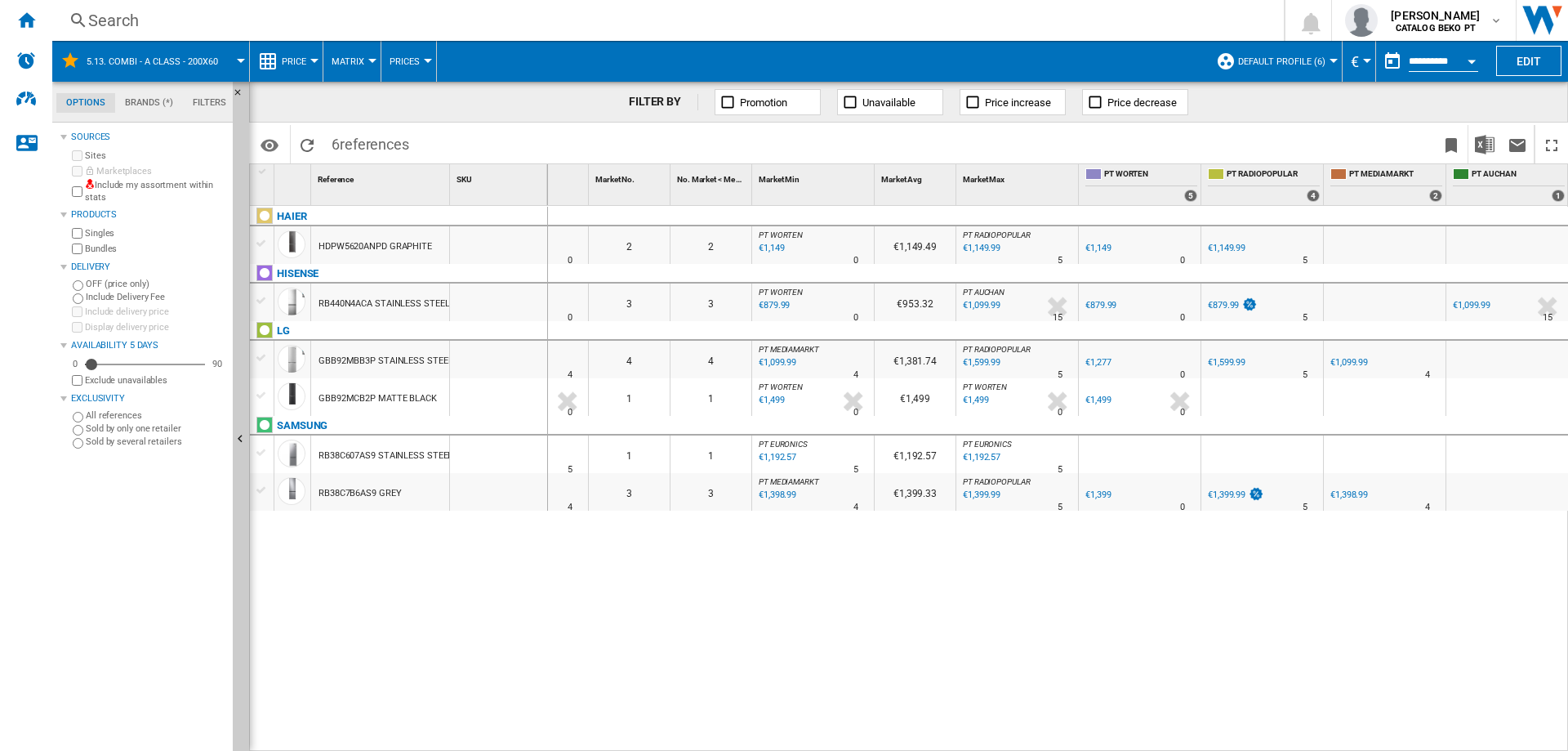 click at bounding box center (261, 358) 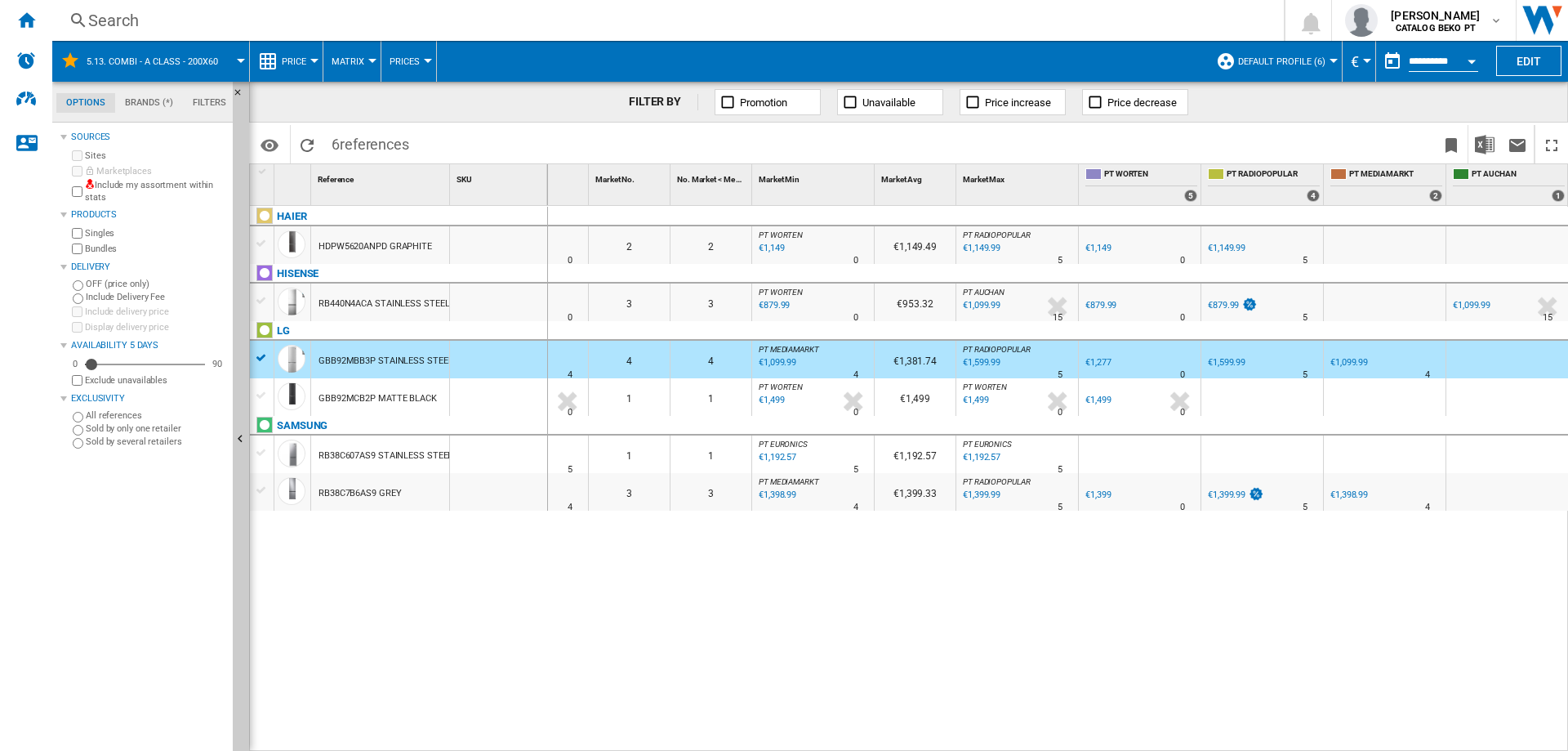 click at bounding box center [261, 396] 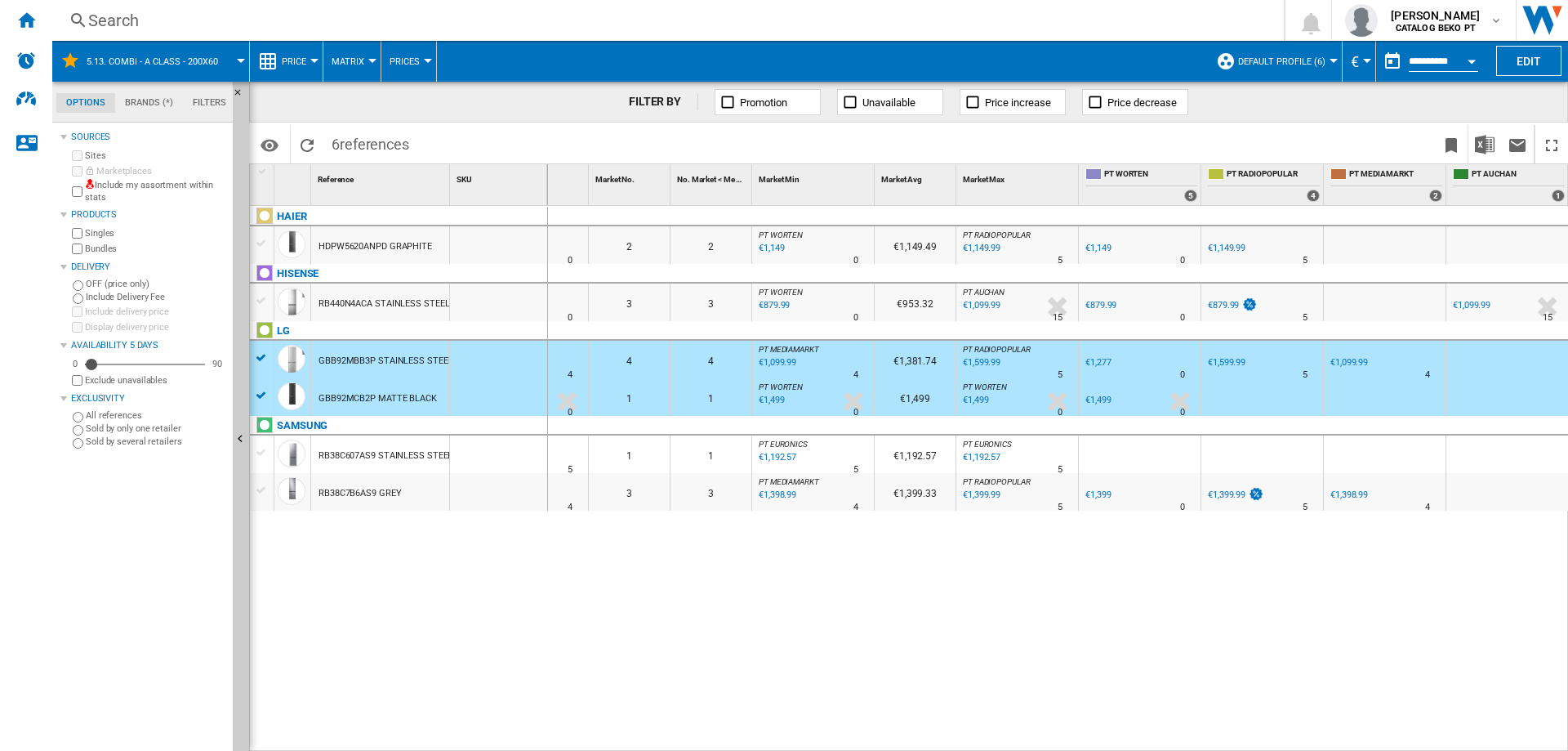 click at bounding box center [261, 396] 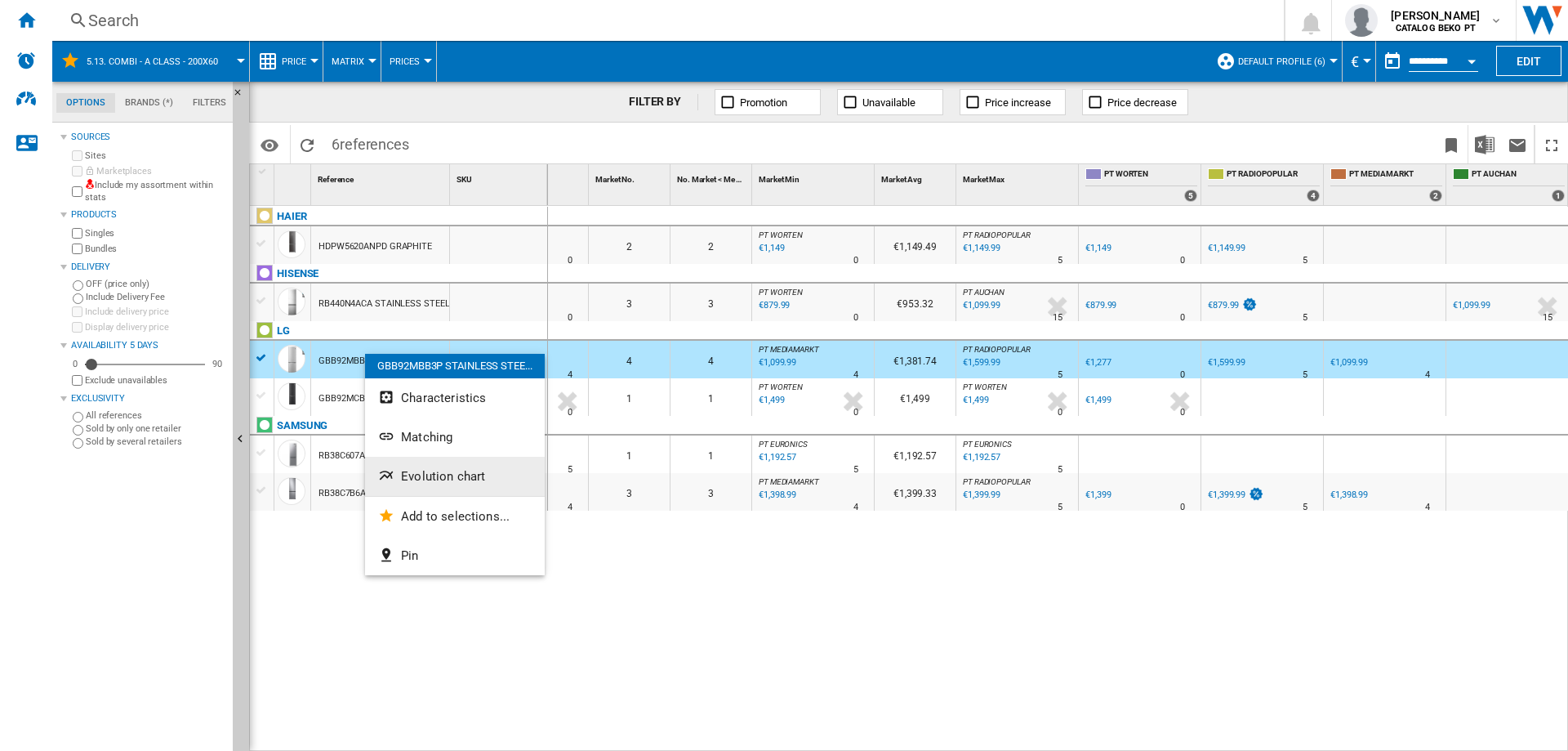 click on "Evolution chart" at bounding box center [455, 476] 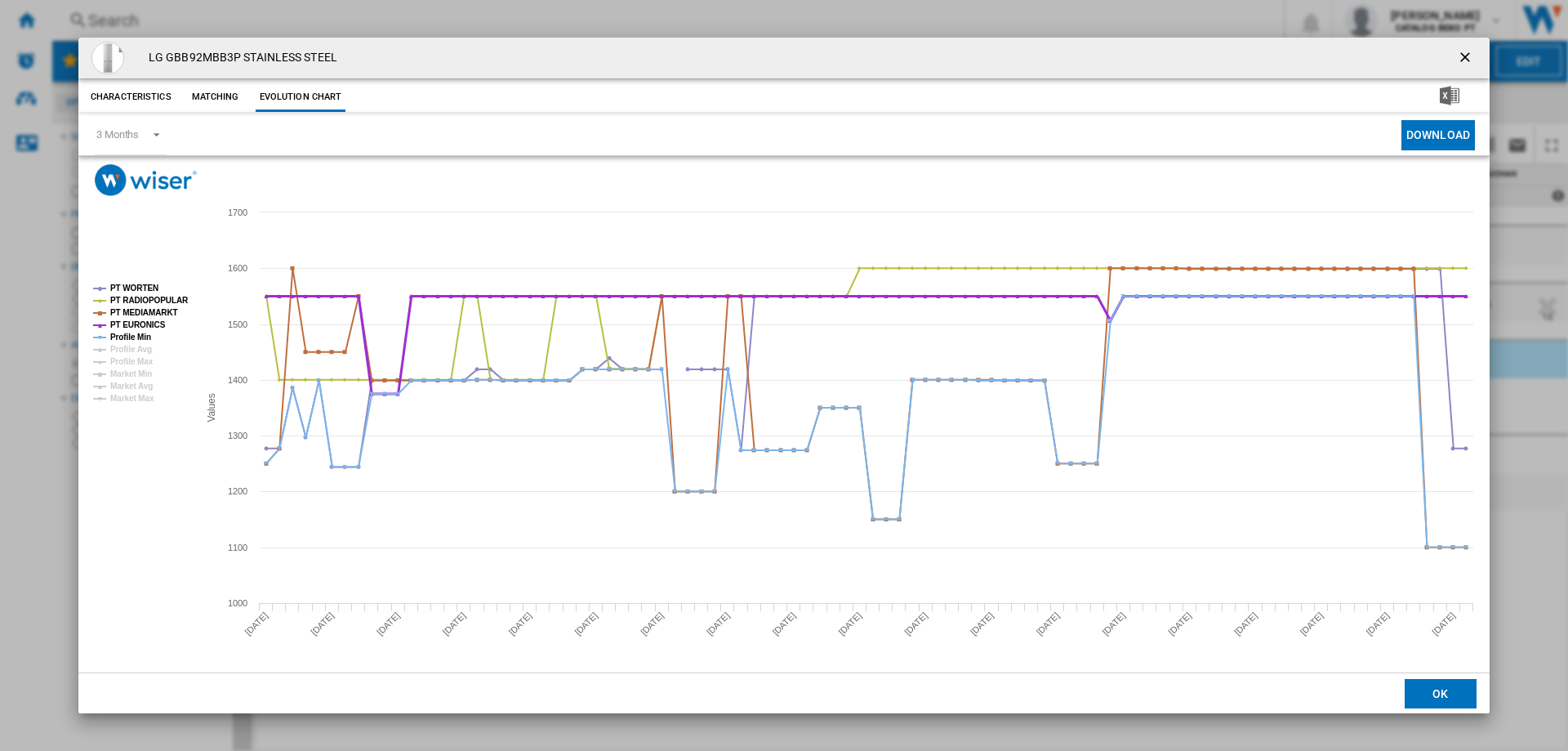click on "PT EURONICS" 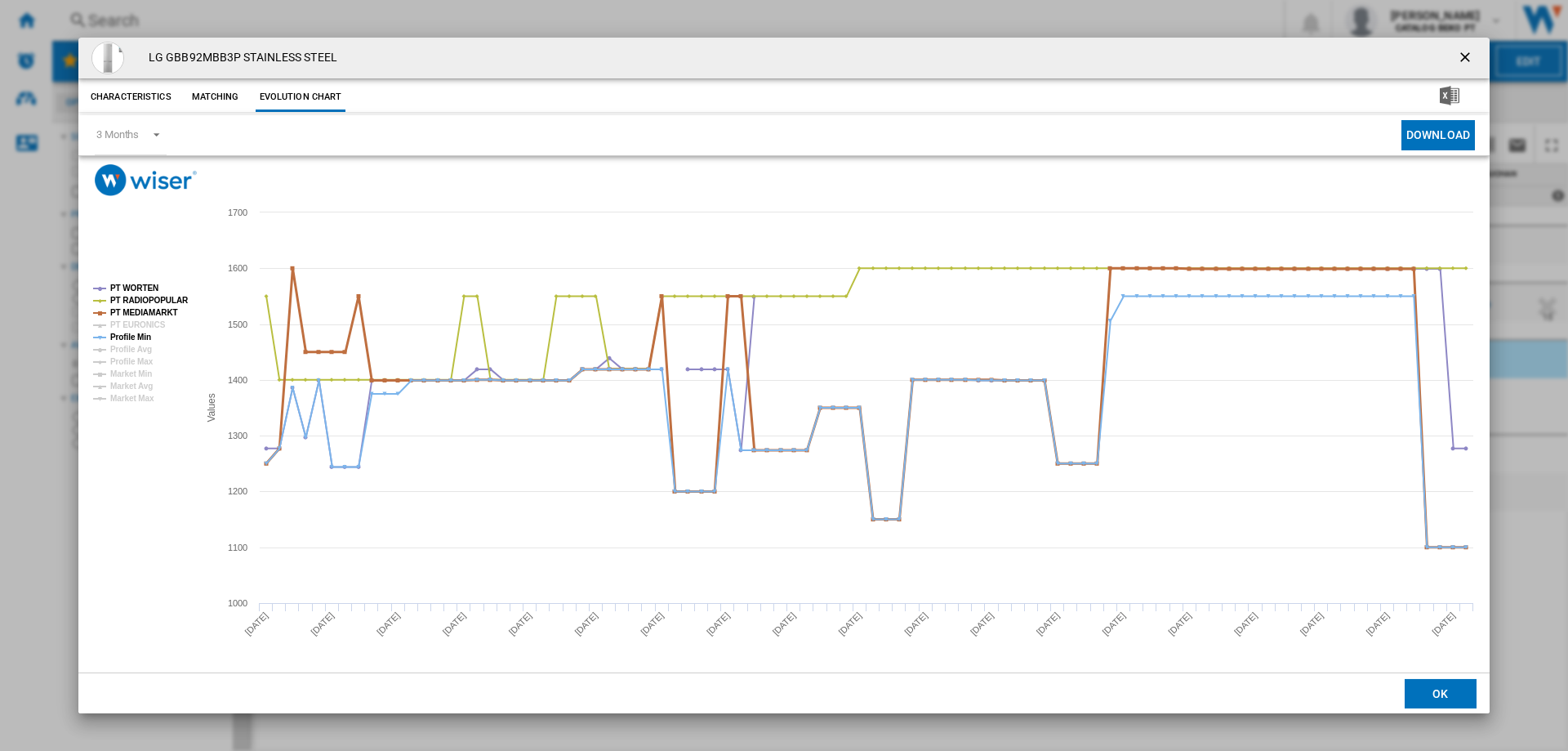 click on "PT MEDIAMARKT" 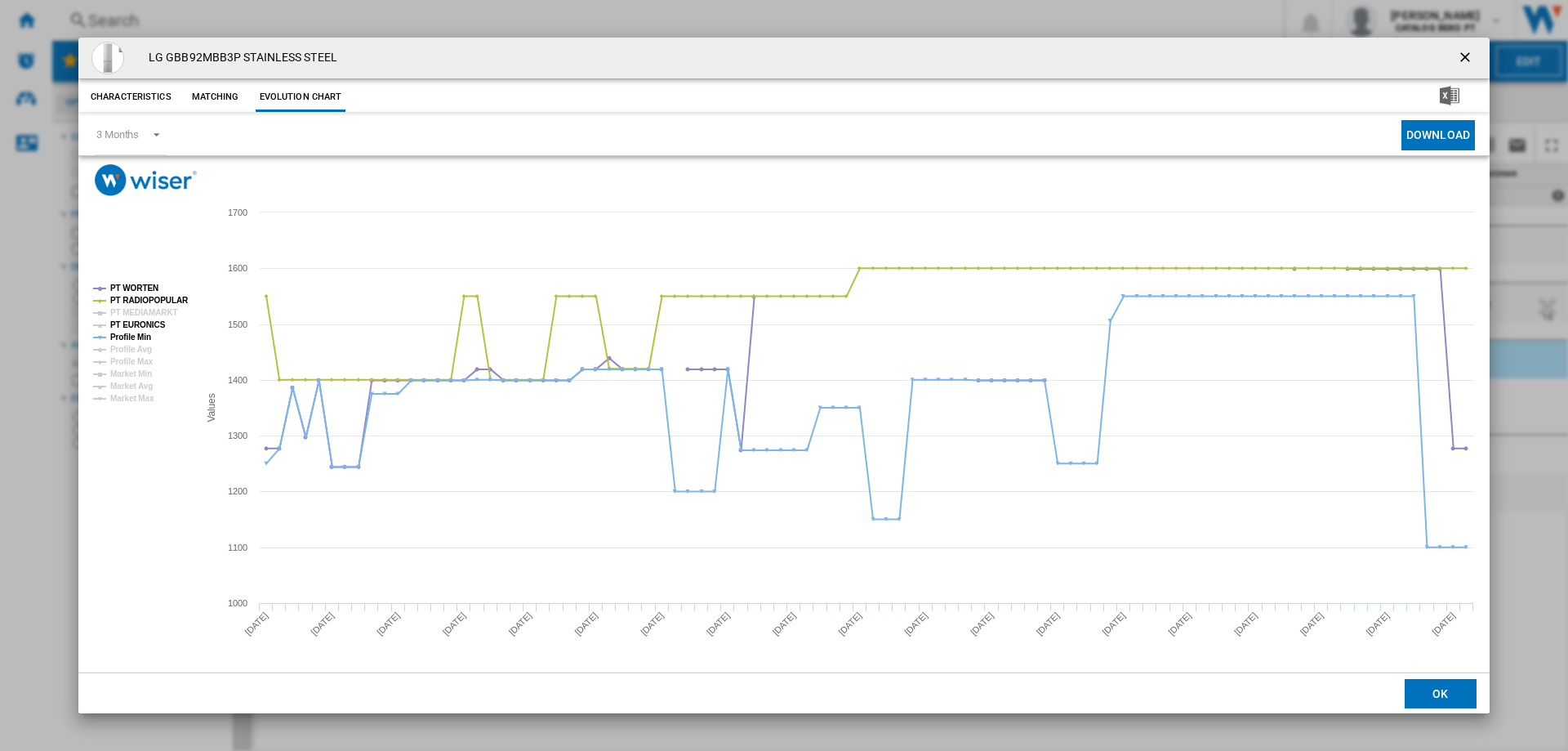 click on "PT EURONICS" 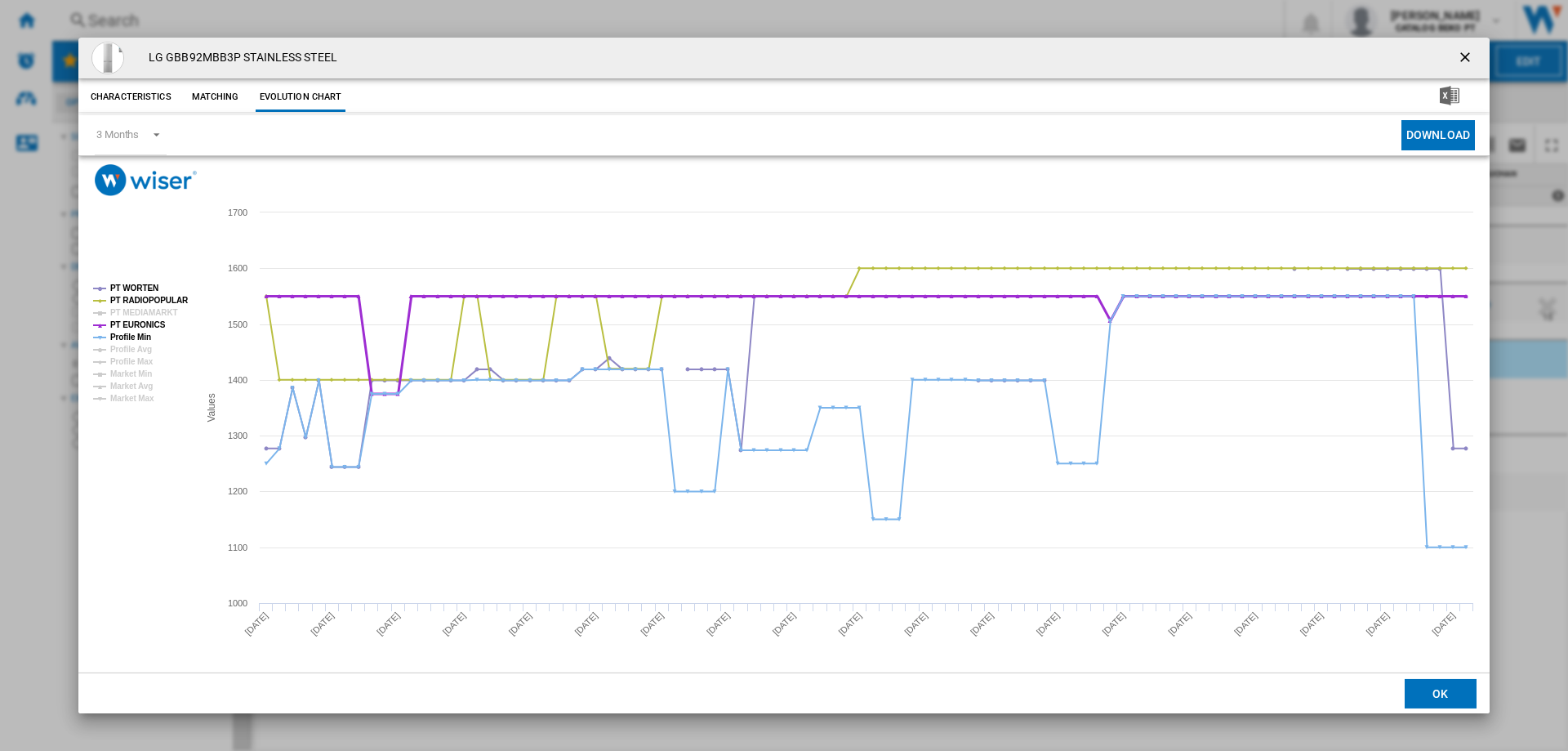 click on "PT EURONICS" 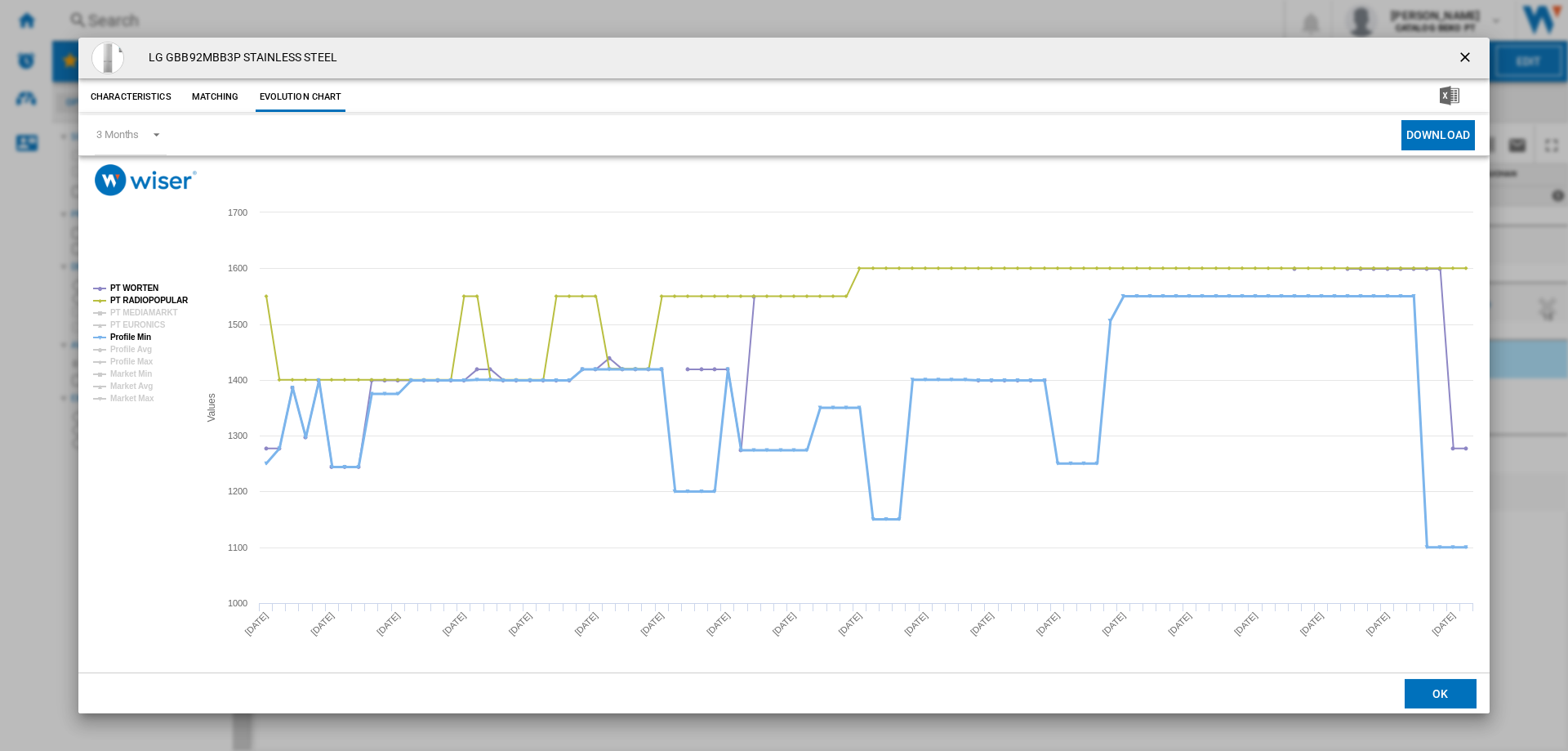 click on "Profile Min" 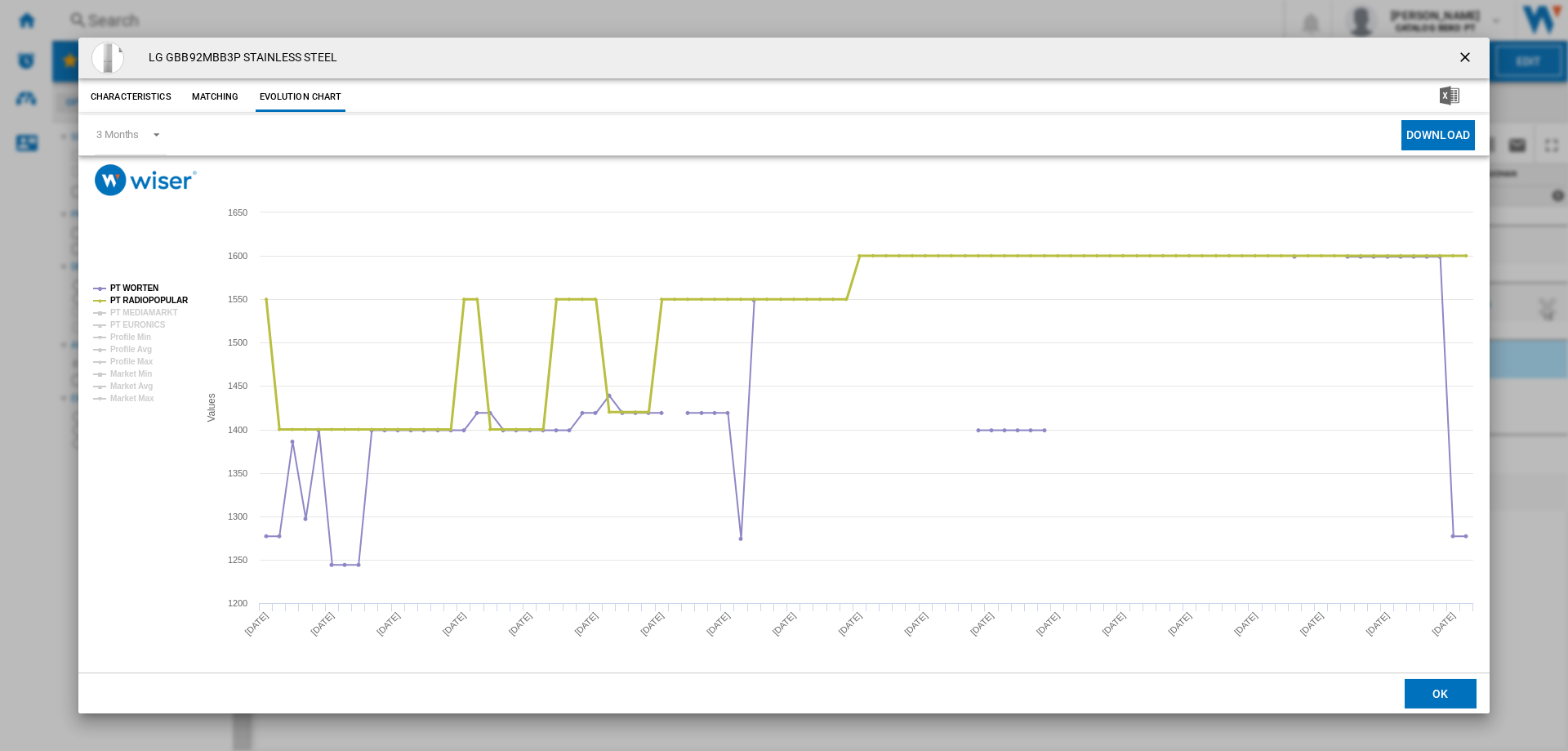click on "PT RADIOPOPULAR" 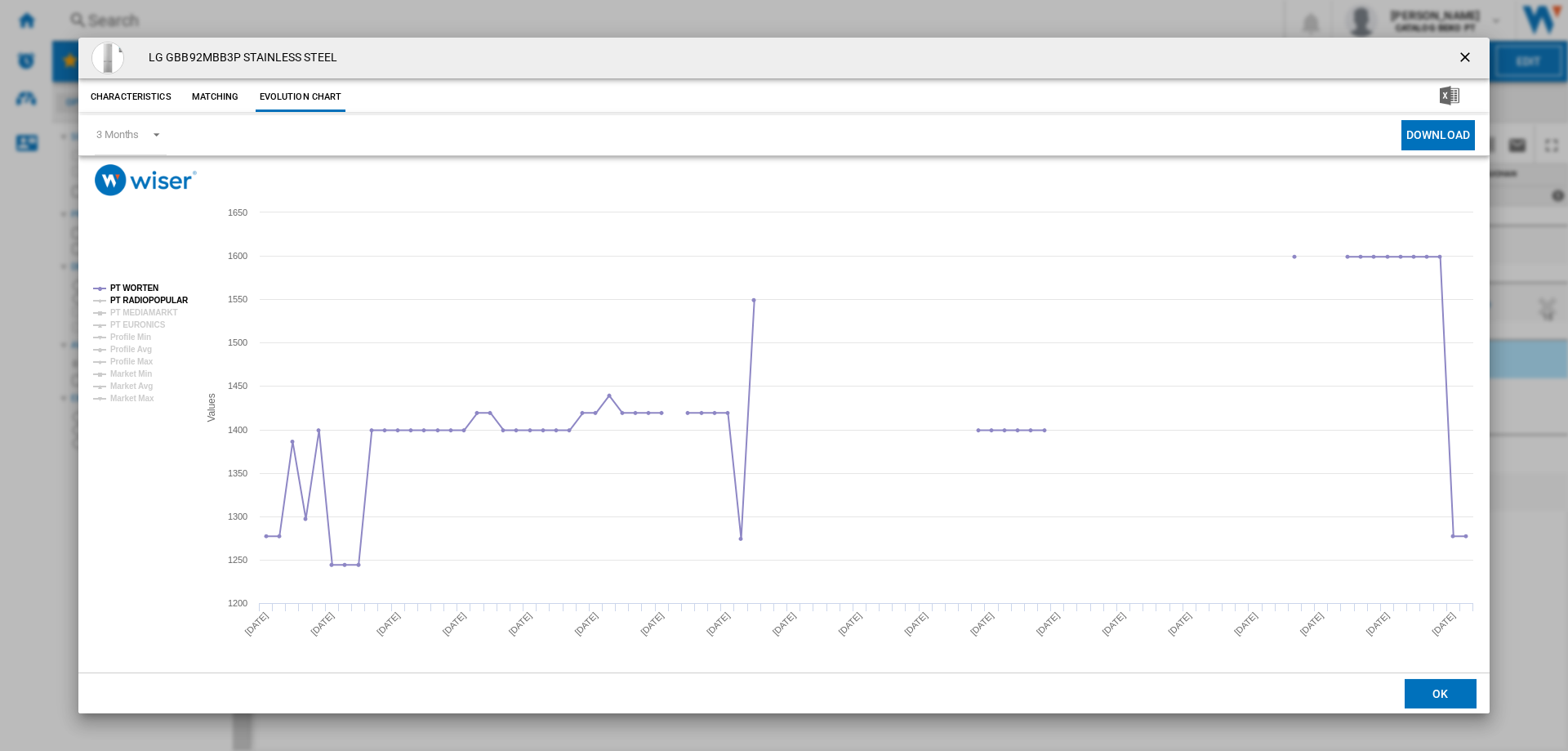 click on "PT RADIOPOPULAR" 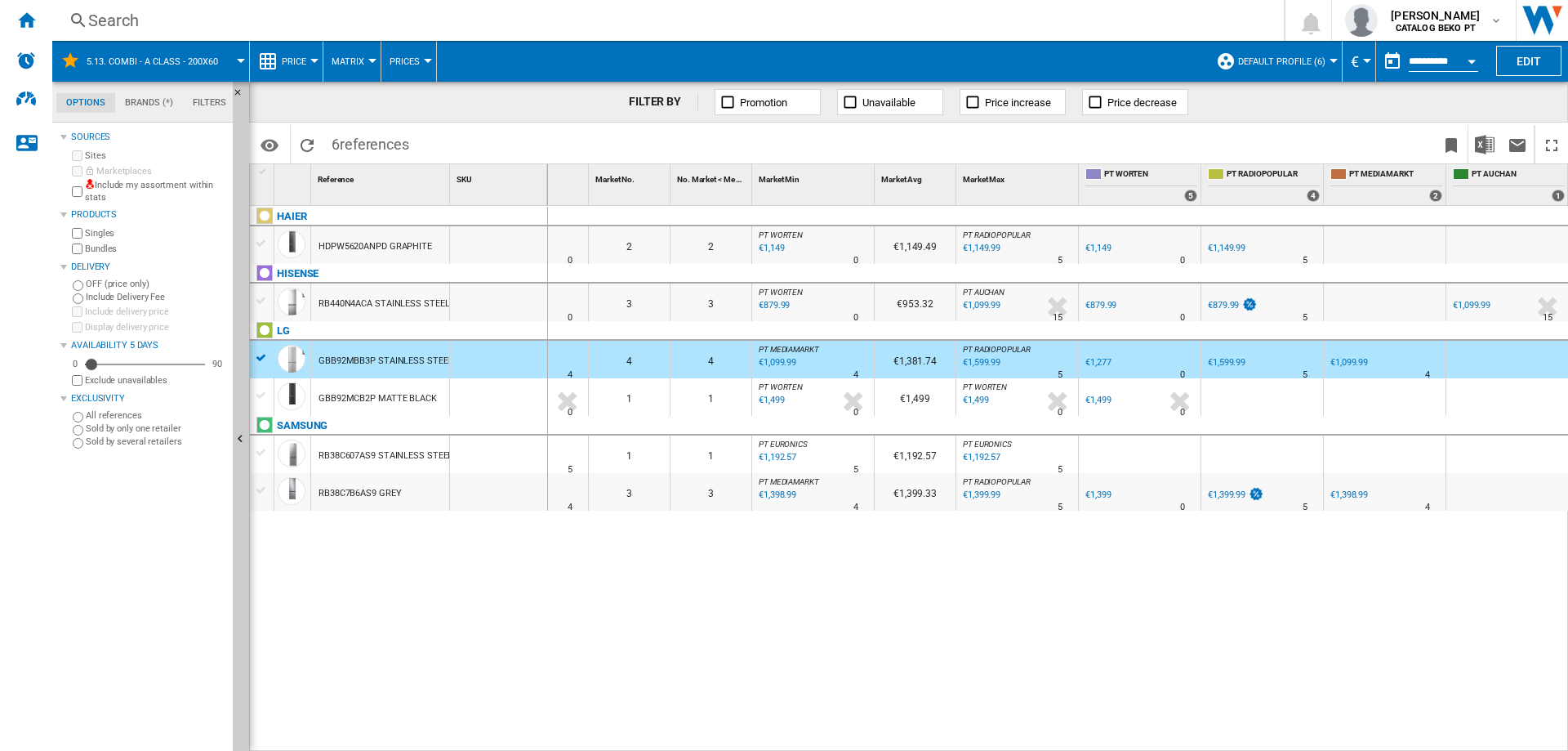 click on "€1,599.99" at bounding box center (1227, 362) 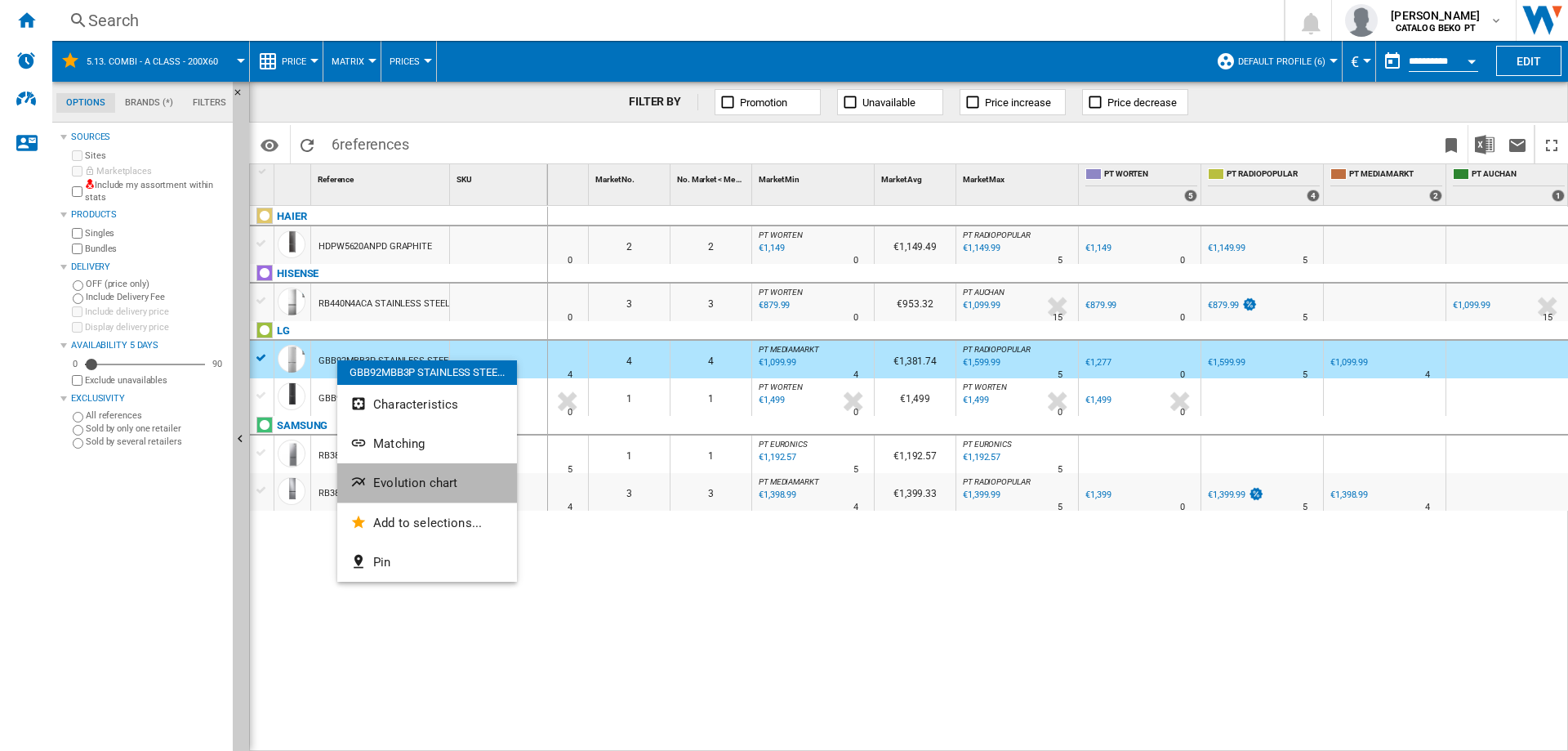 click on "Evolution chart" at bounding box center [415, 483] 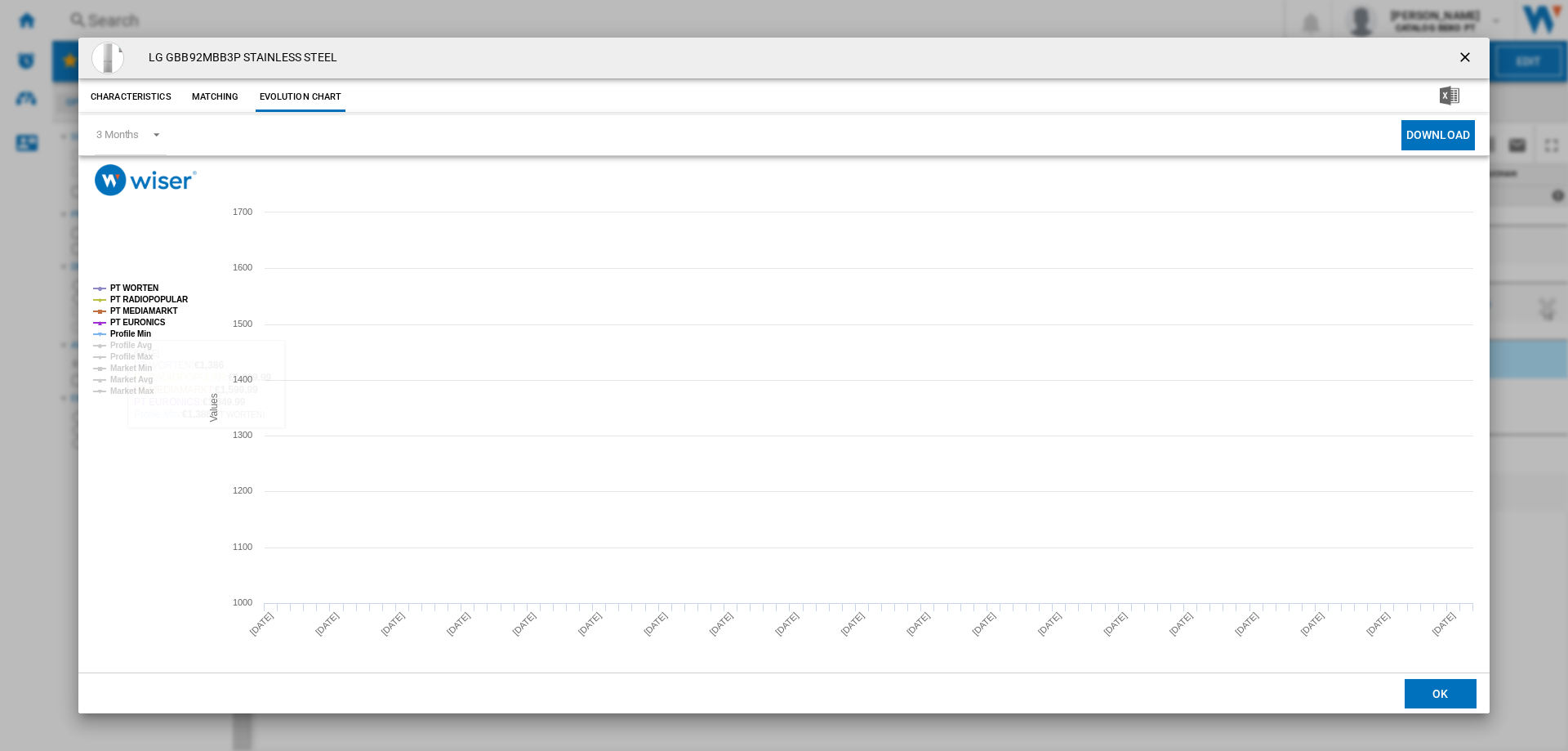 click on "PT WORTEN" 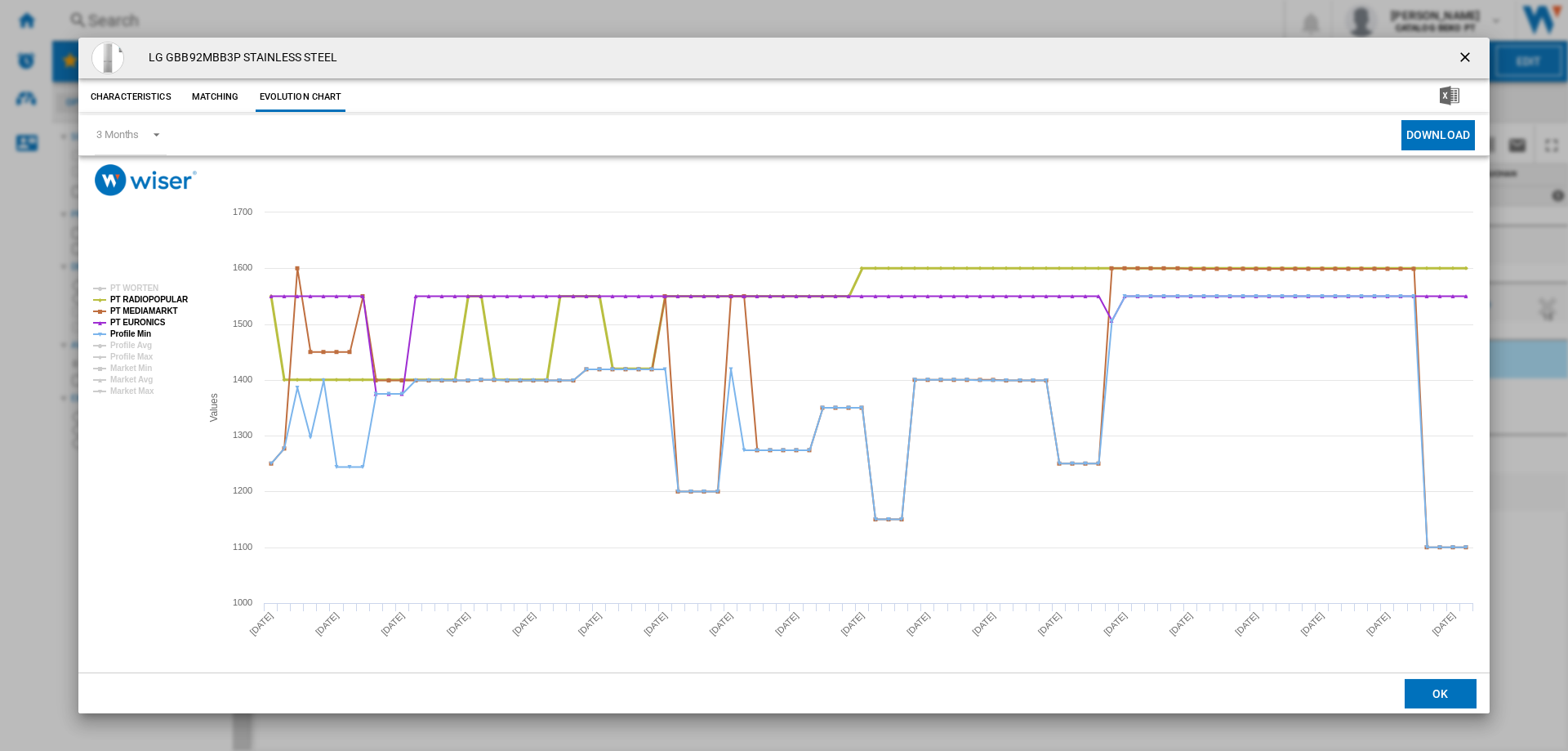 click on "PT RADIOPOPULAR" 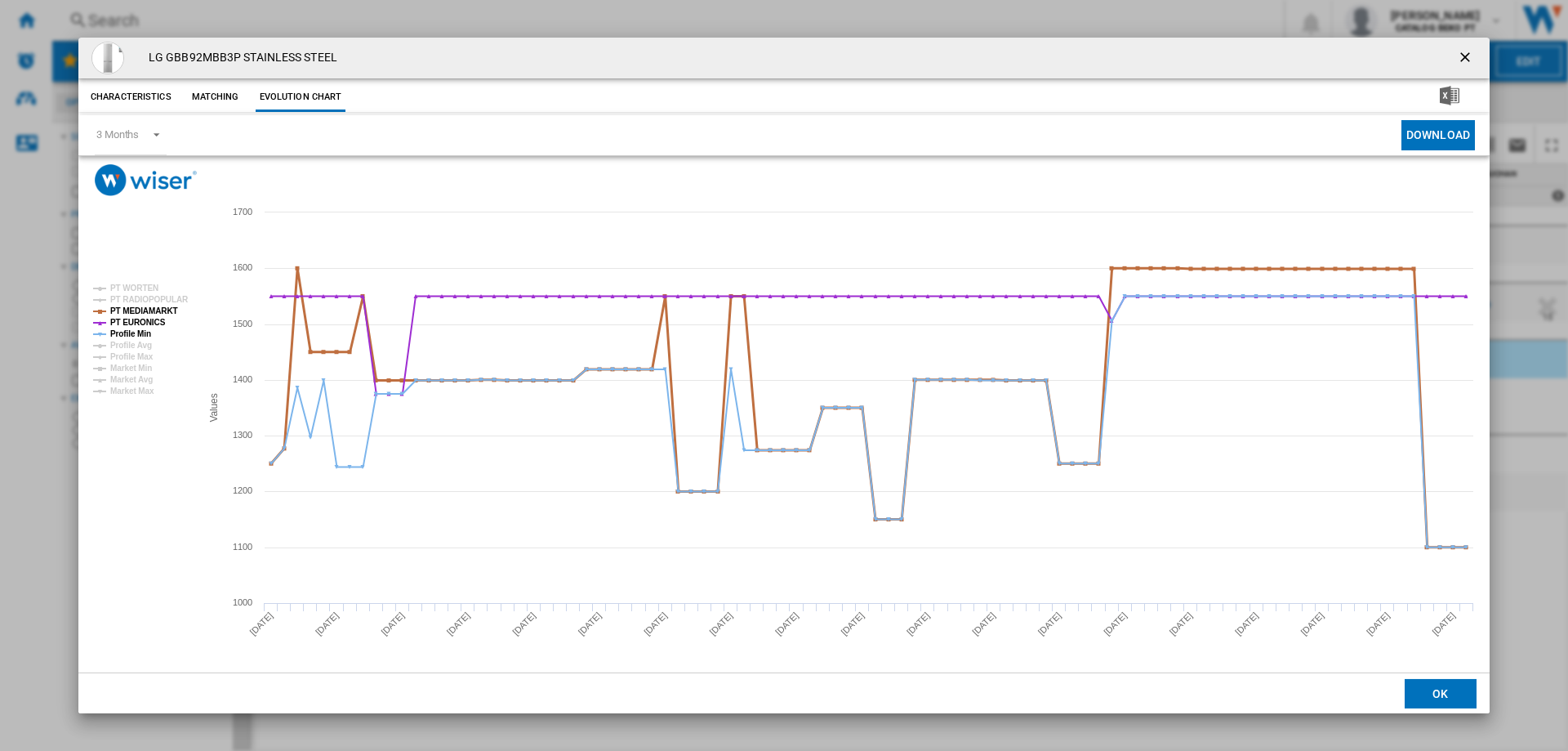 click on "PT MEDIAMARKT" 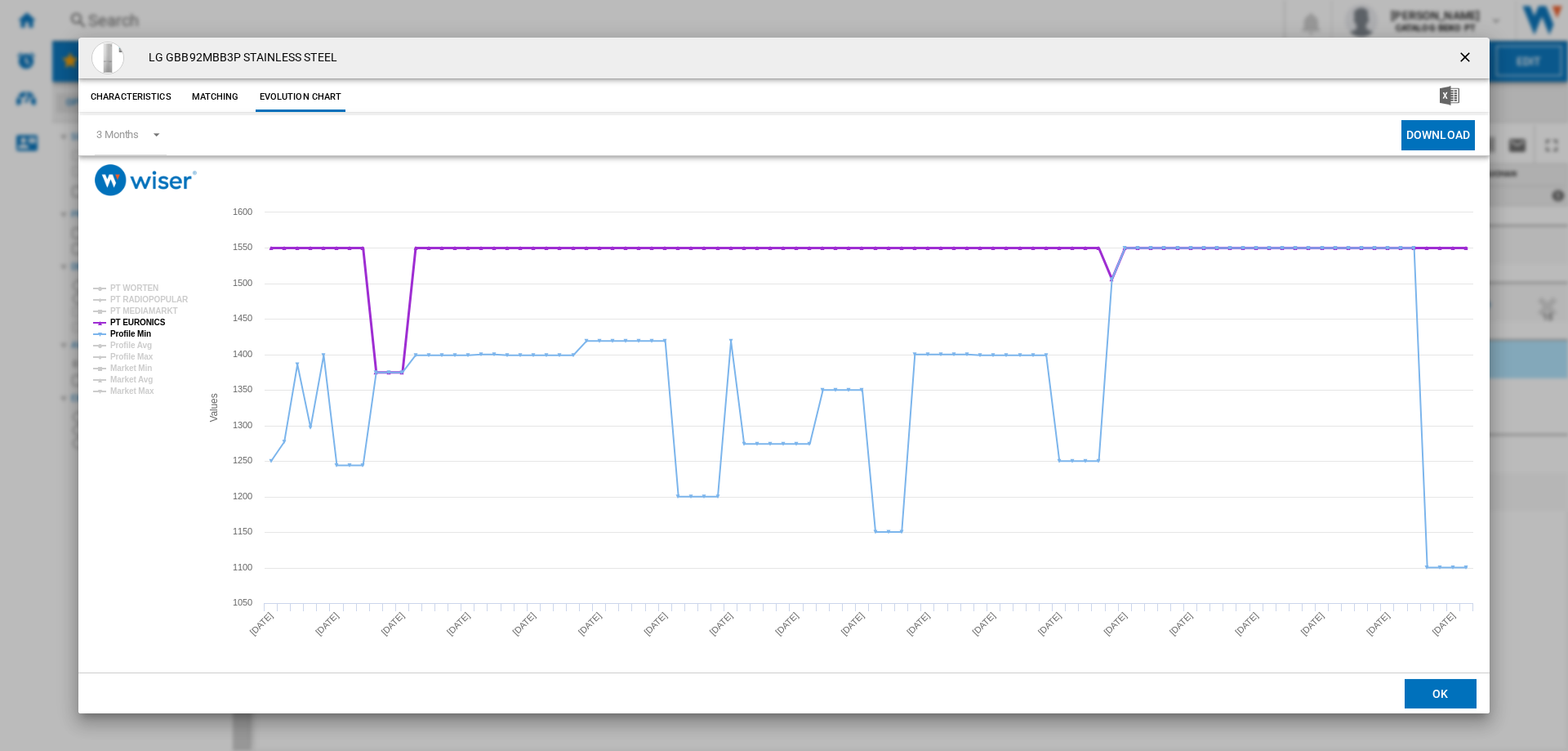 click on "PT EURONICS" 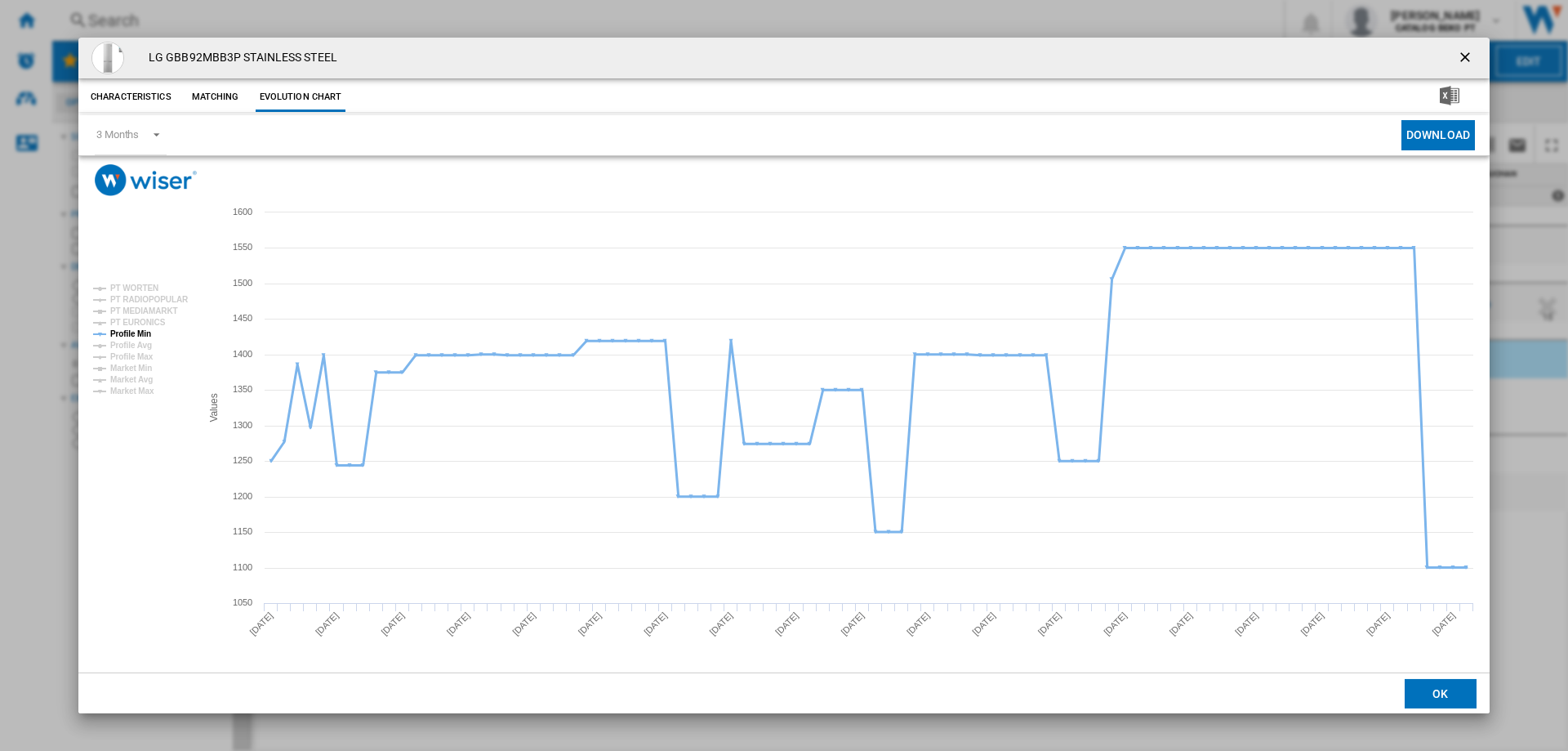 click on "Profile Min" 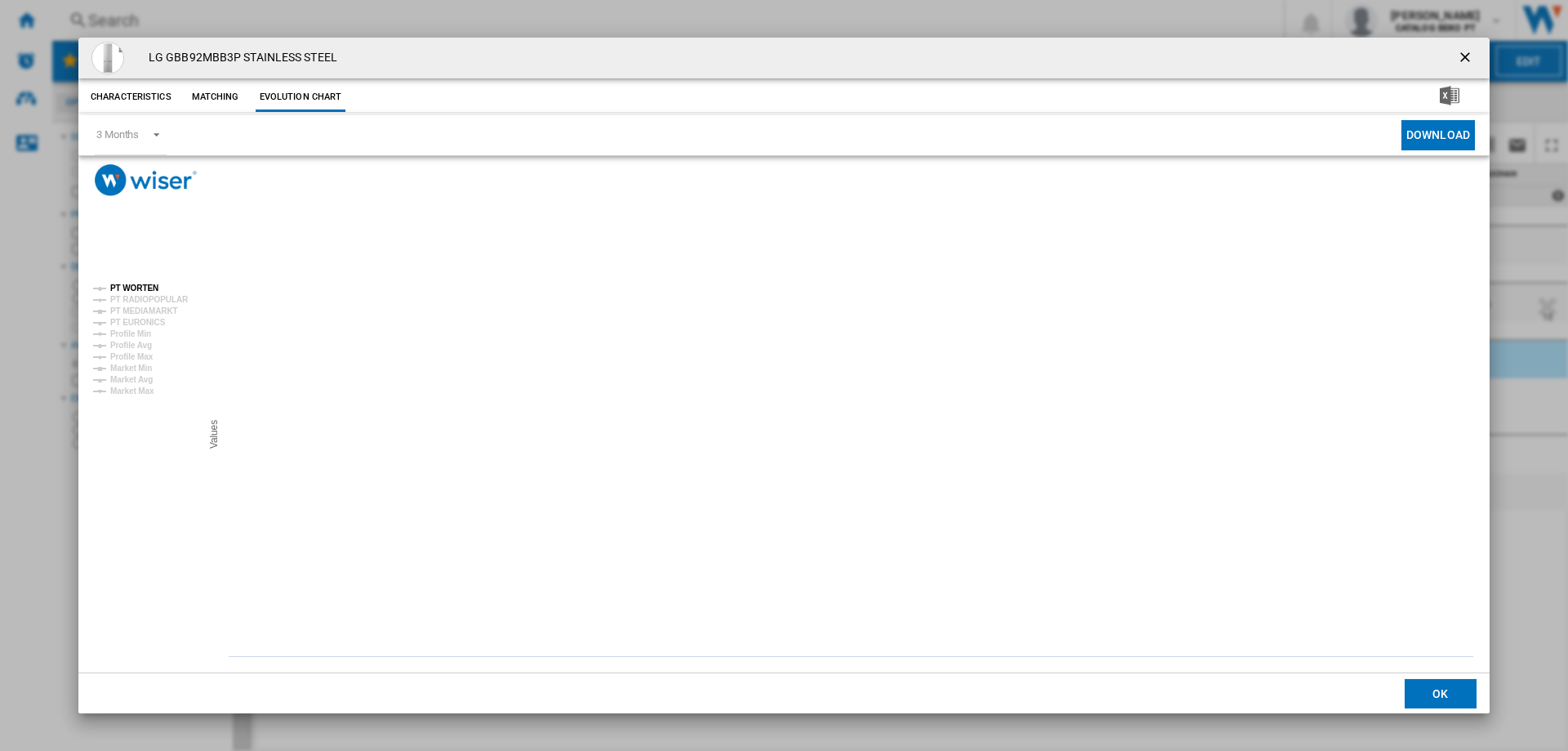 click on "PT WORTEN" 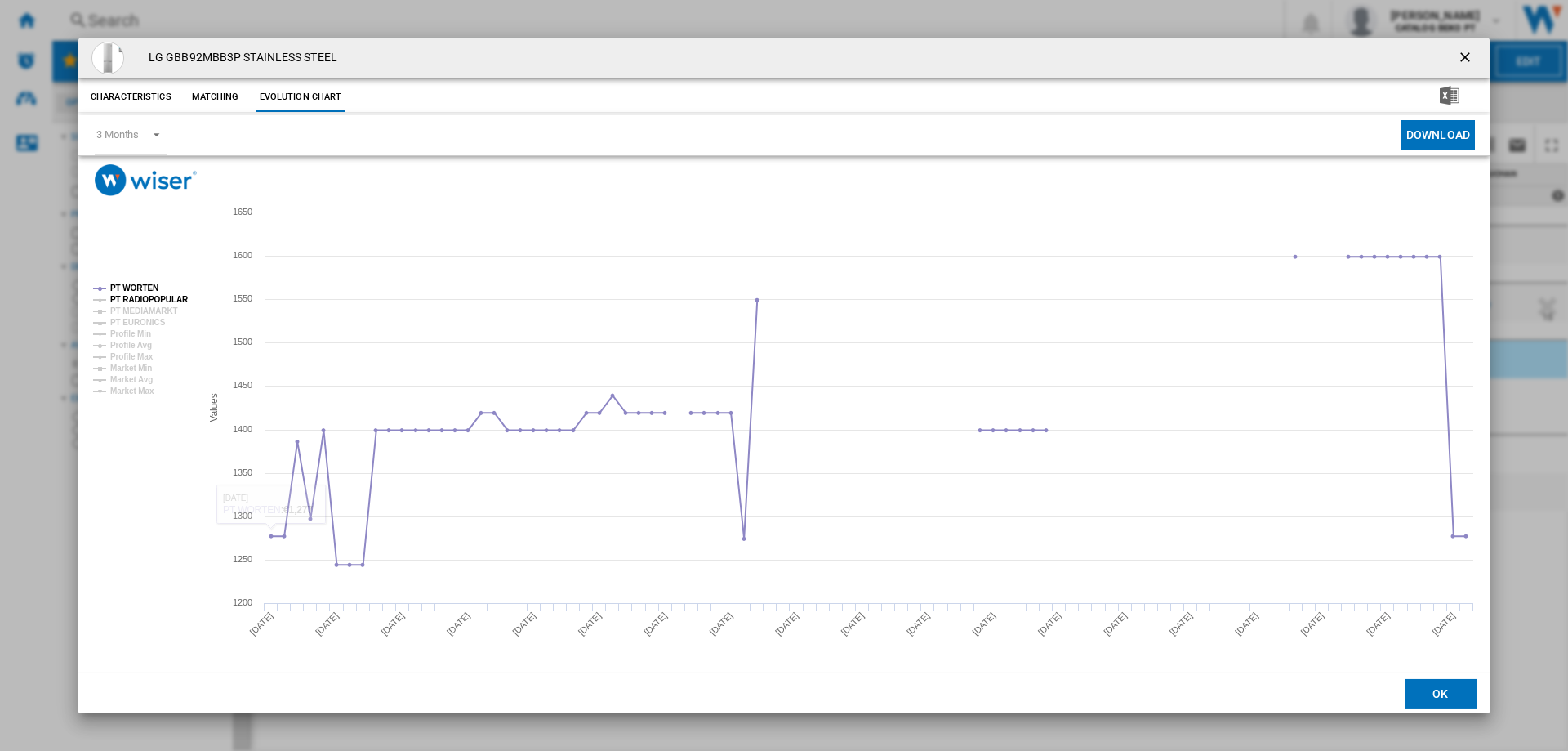 click on "PT RADIOPOPULAR" 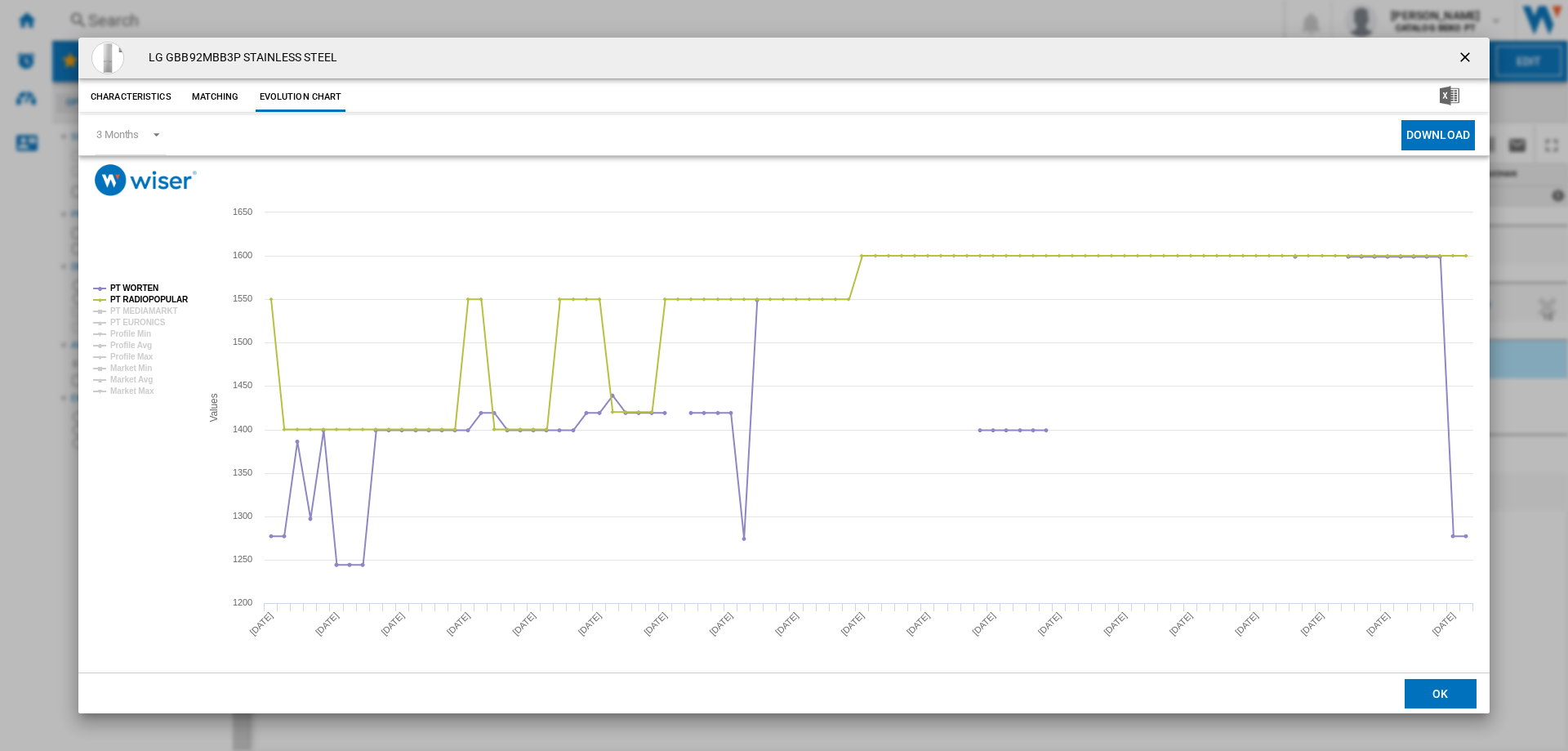 click 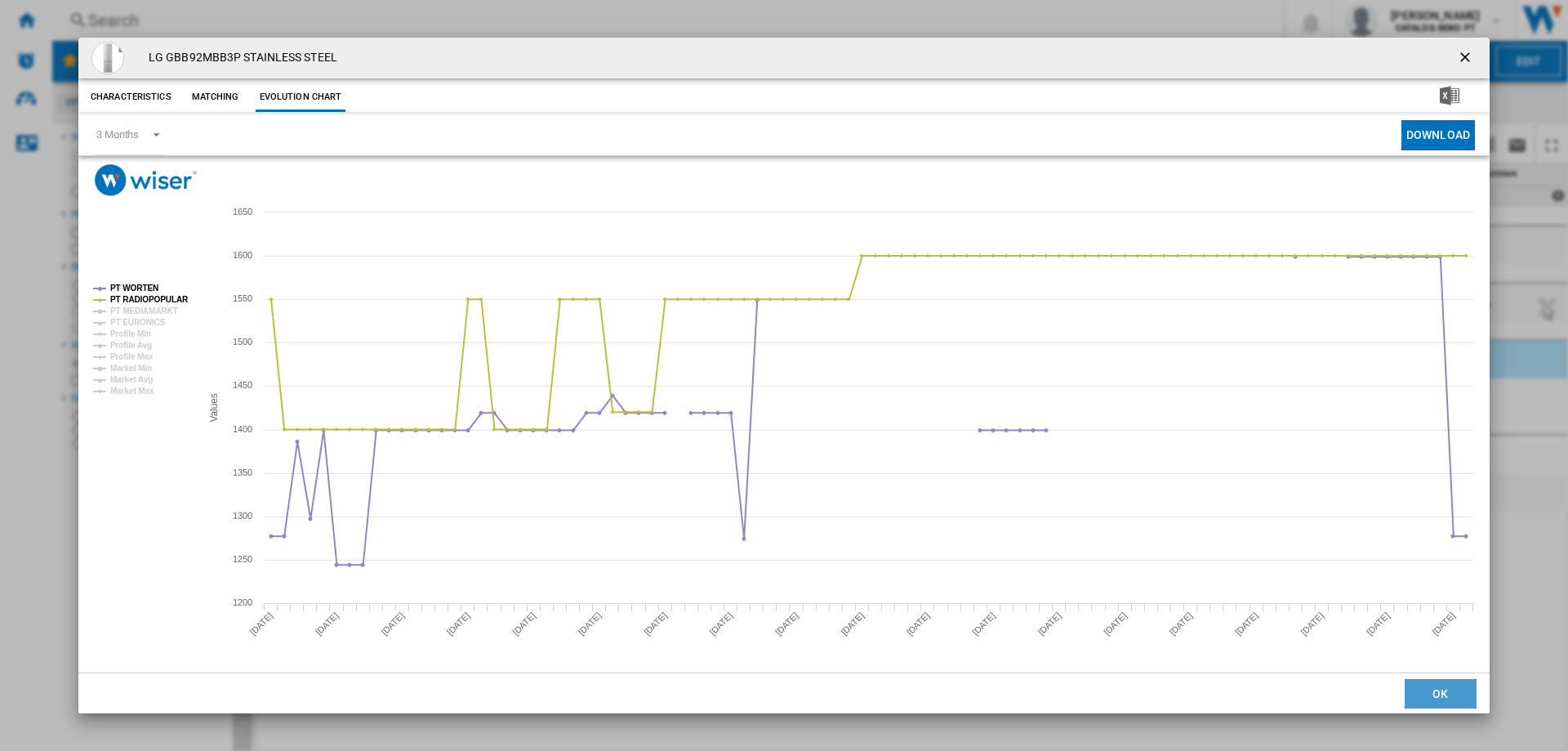 click on "OK" 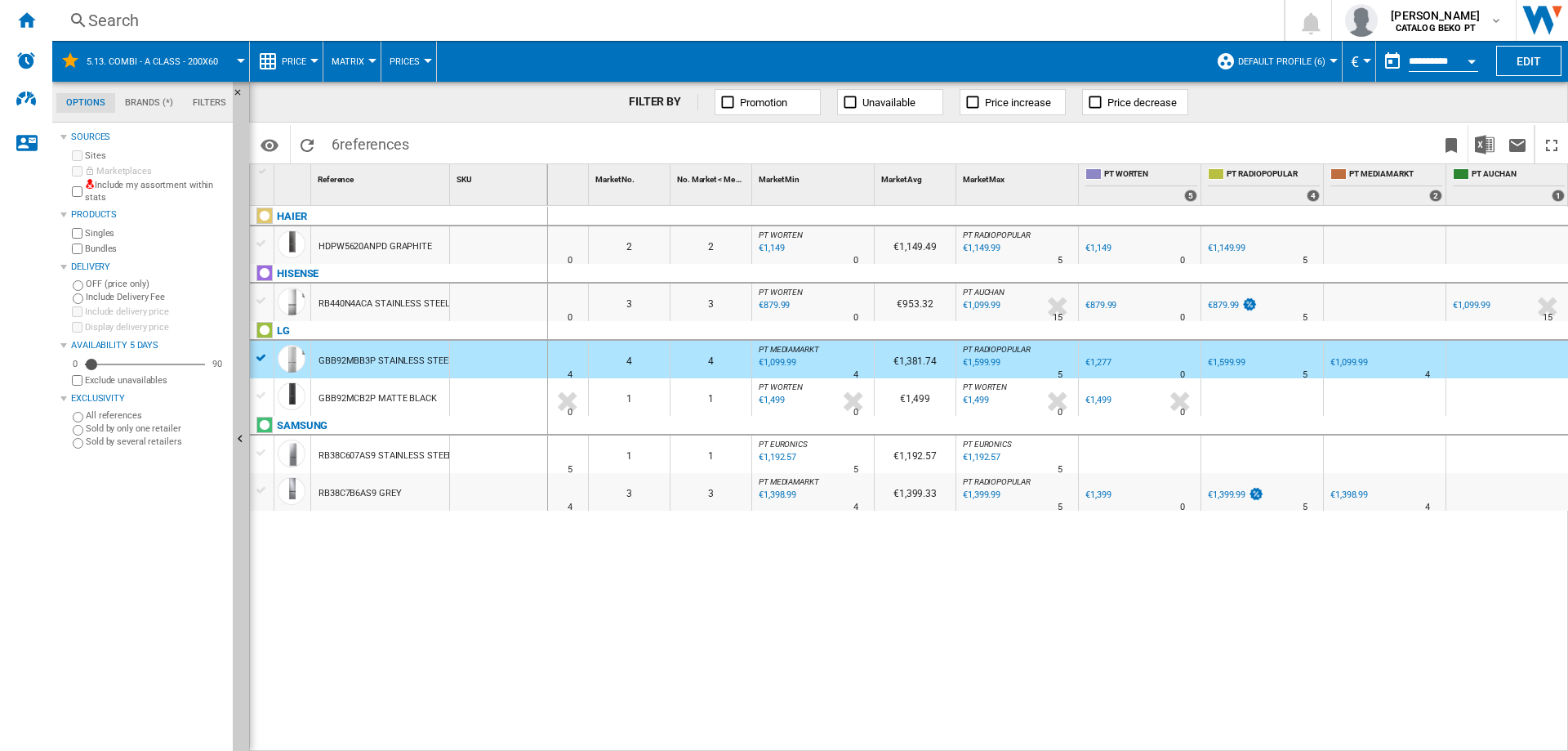 scroll, scrollTop: 0, scrollLeft: 204, axis: horizontal 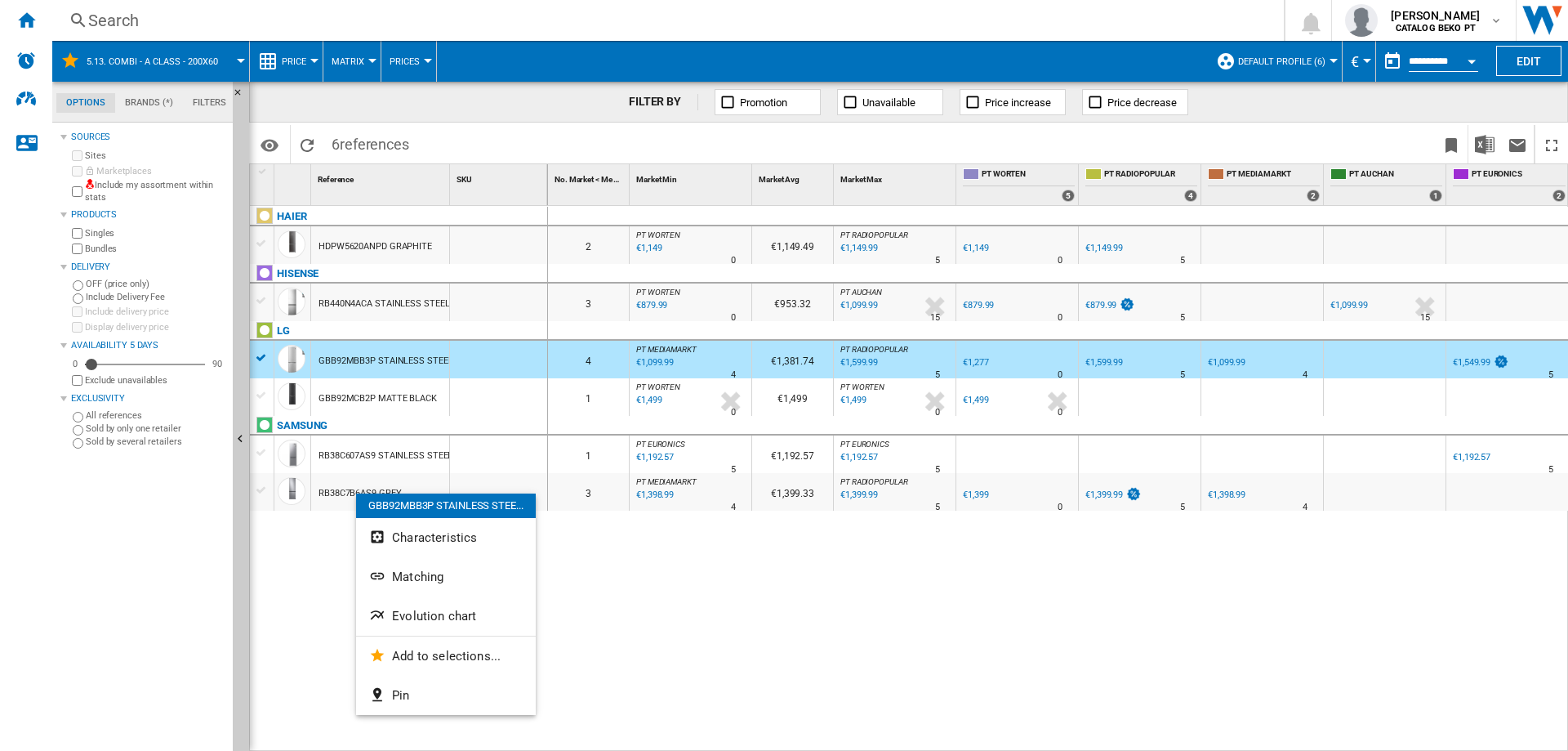 click at bounding box center (784, 375) 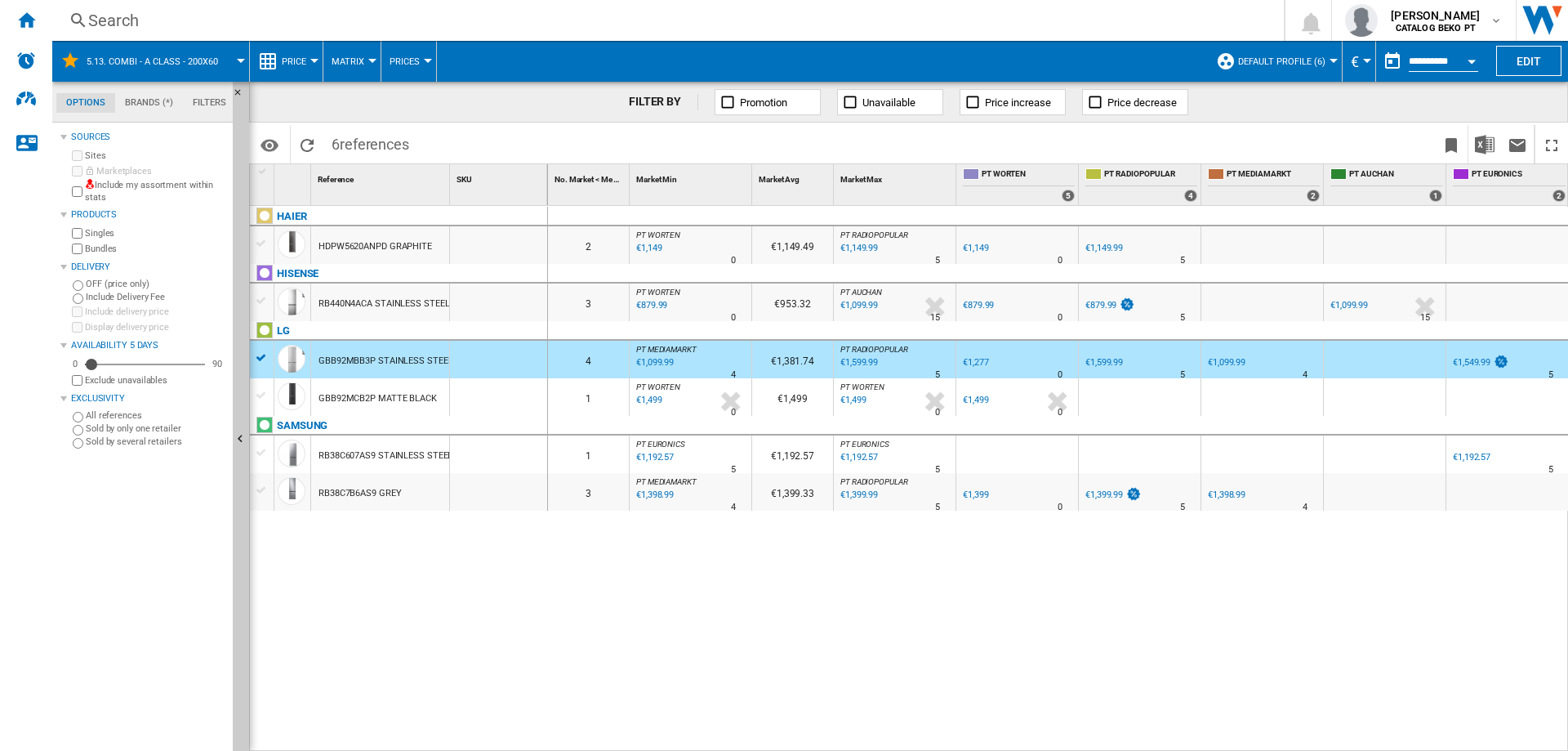 click at bounding box center [261, 490] 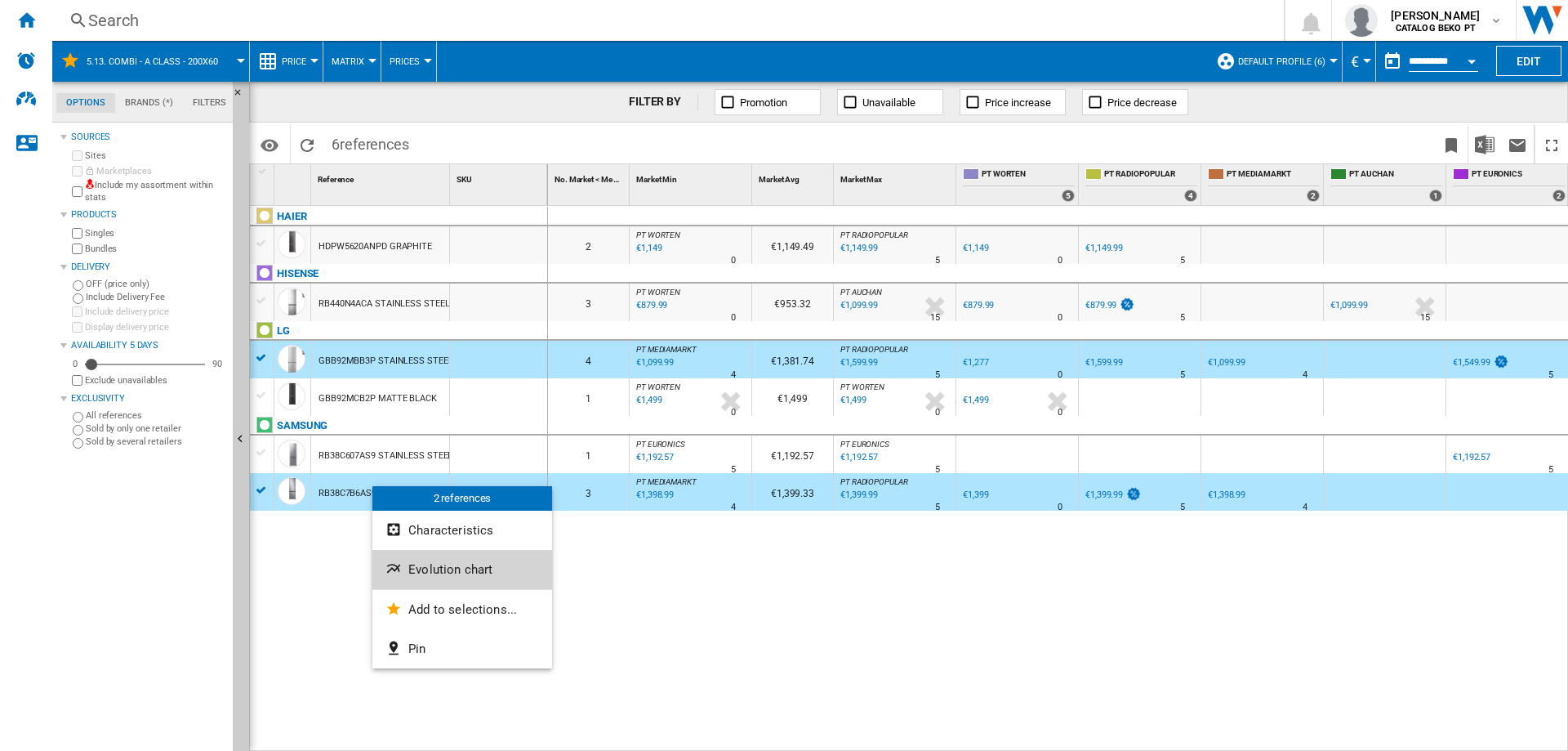 click on "Evolution chart" at bounding box center [450, 570] 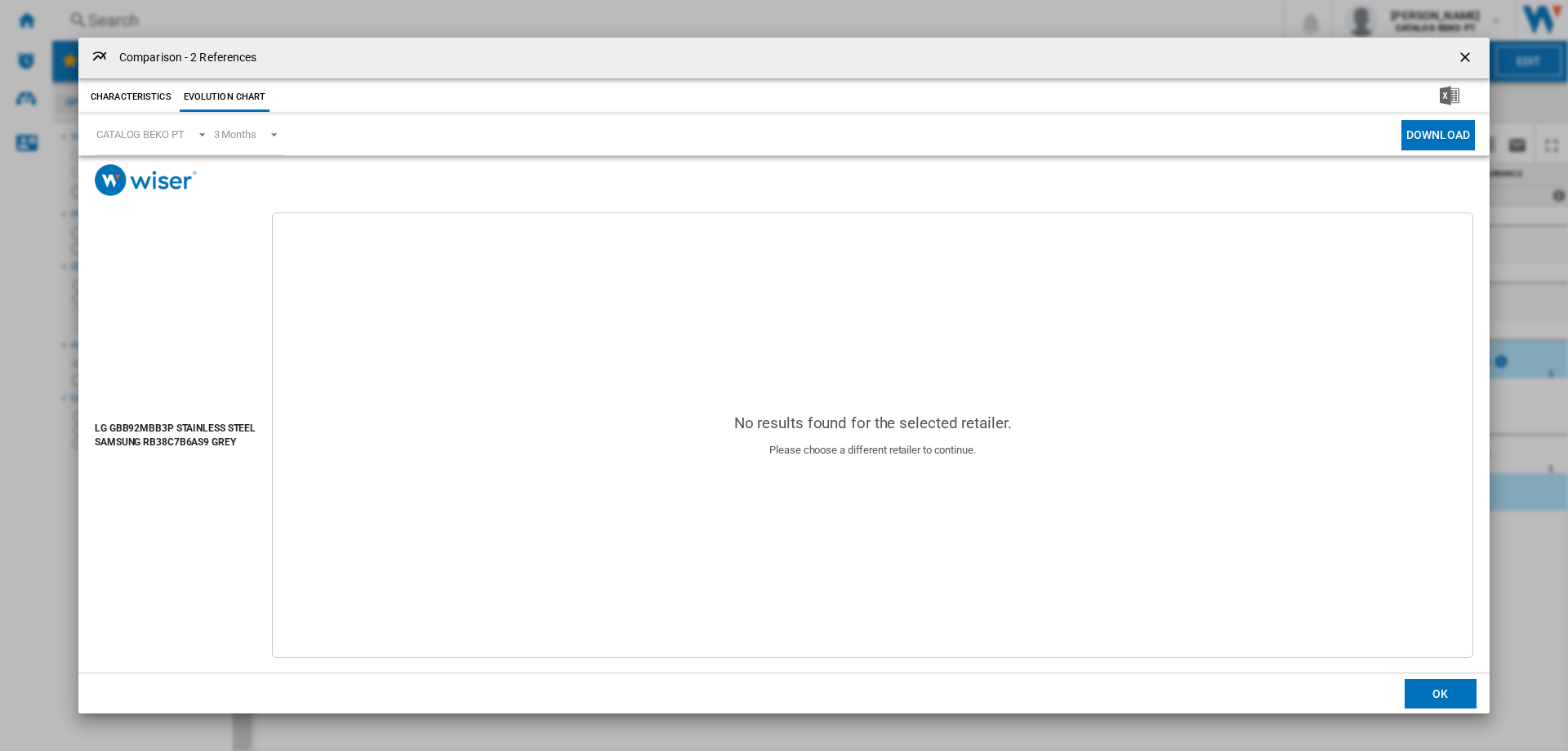 click at bounding box center [1467, 59] 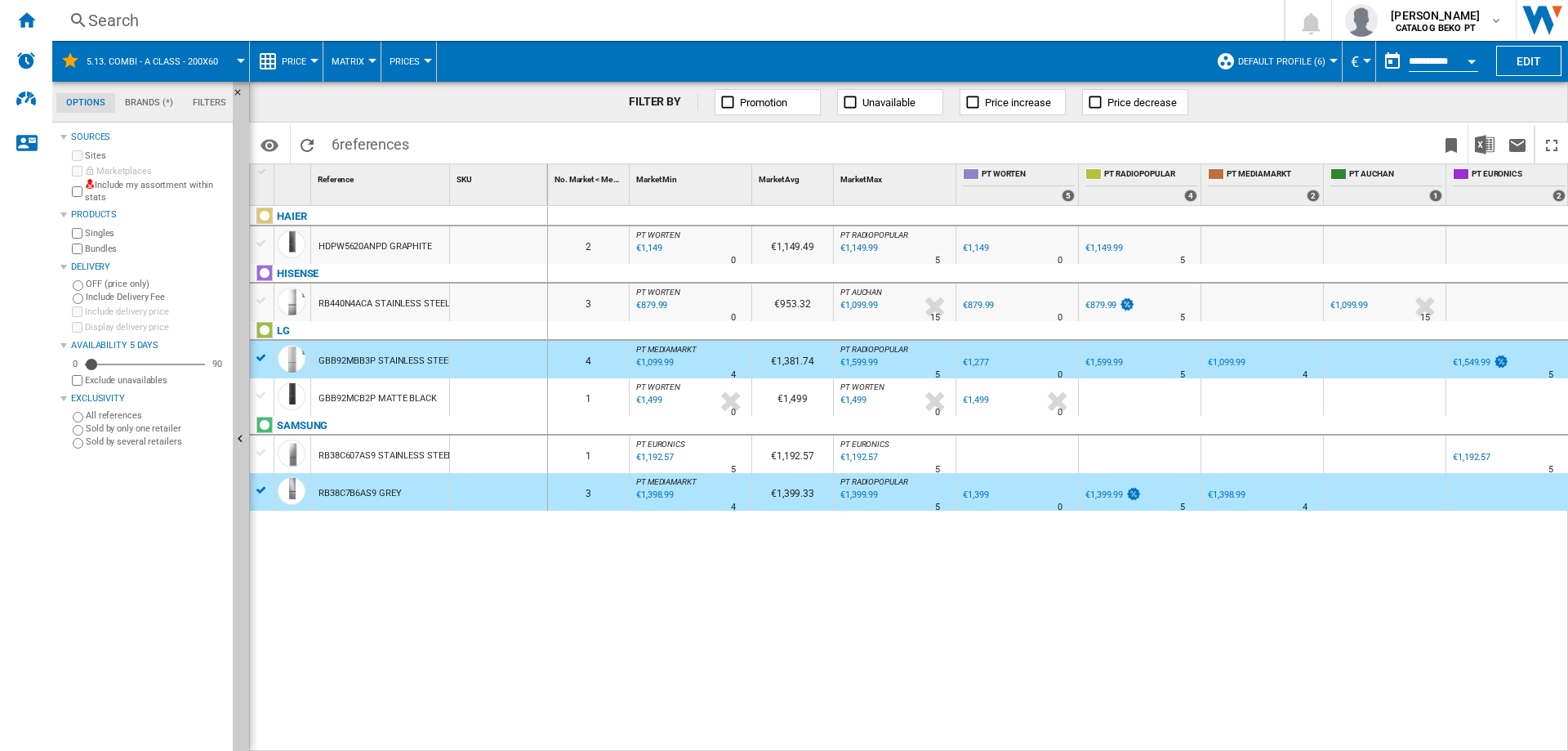 click on "€1,399.99" at bounding box center [858, 495] 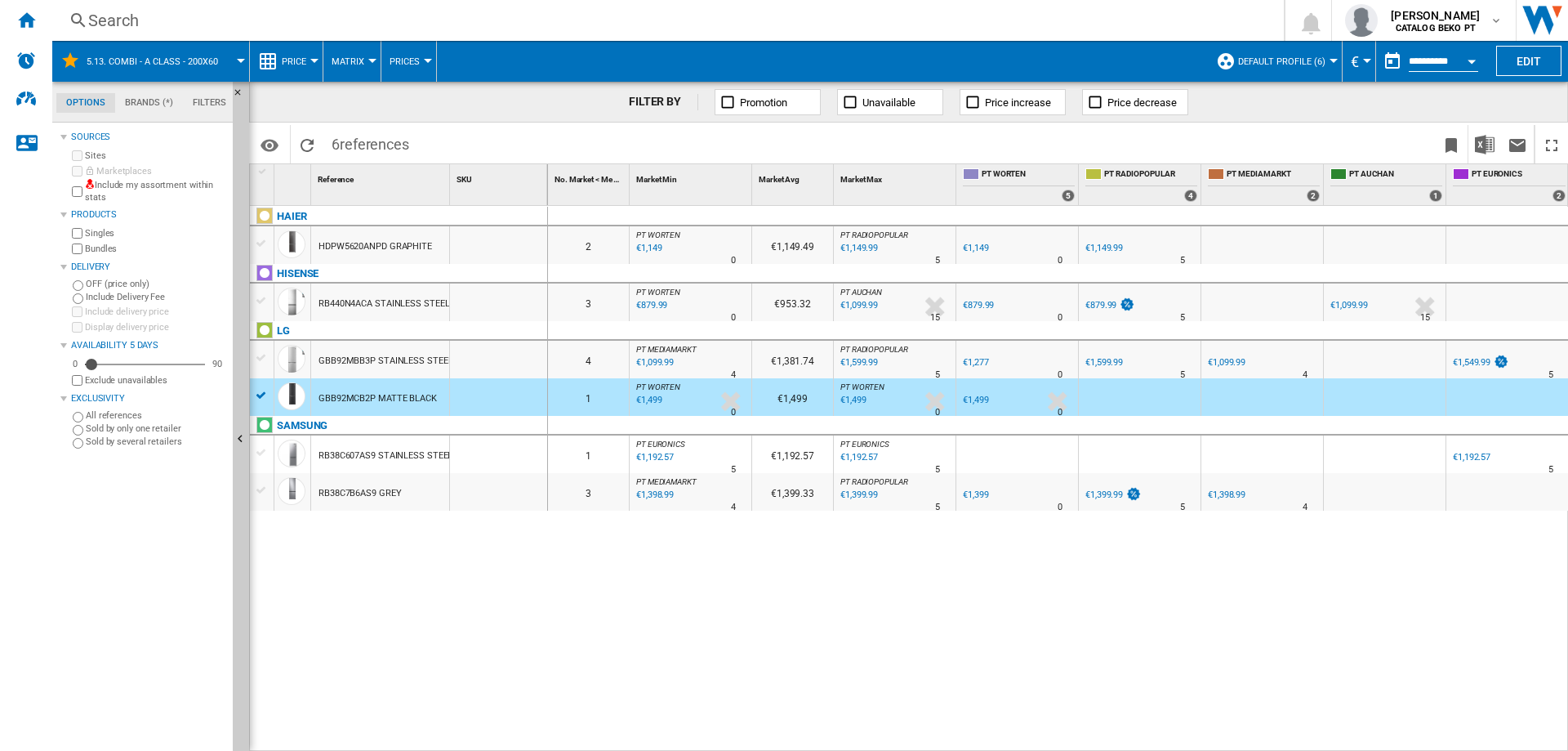 click on "HDPW5620ANPD GRAPHITE" at bounding box center [375, 247] 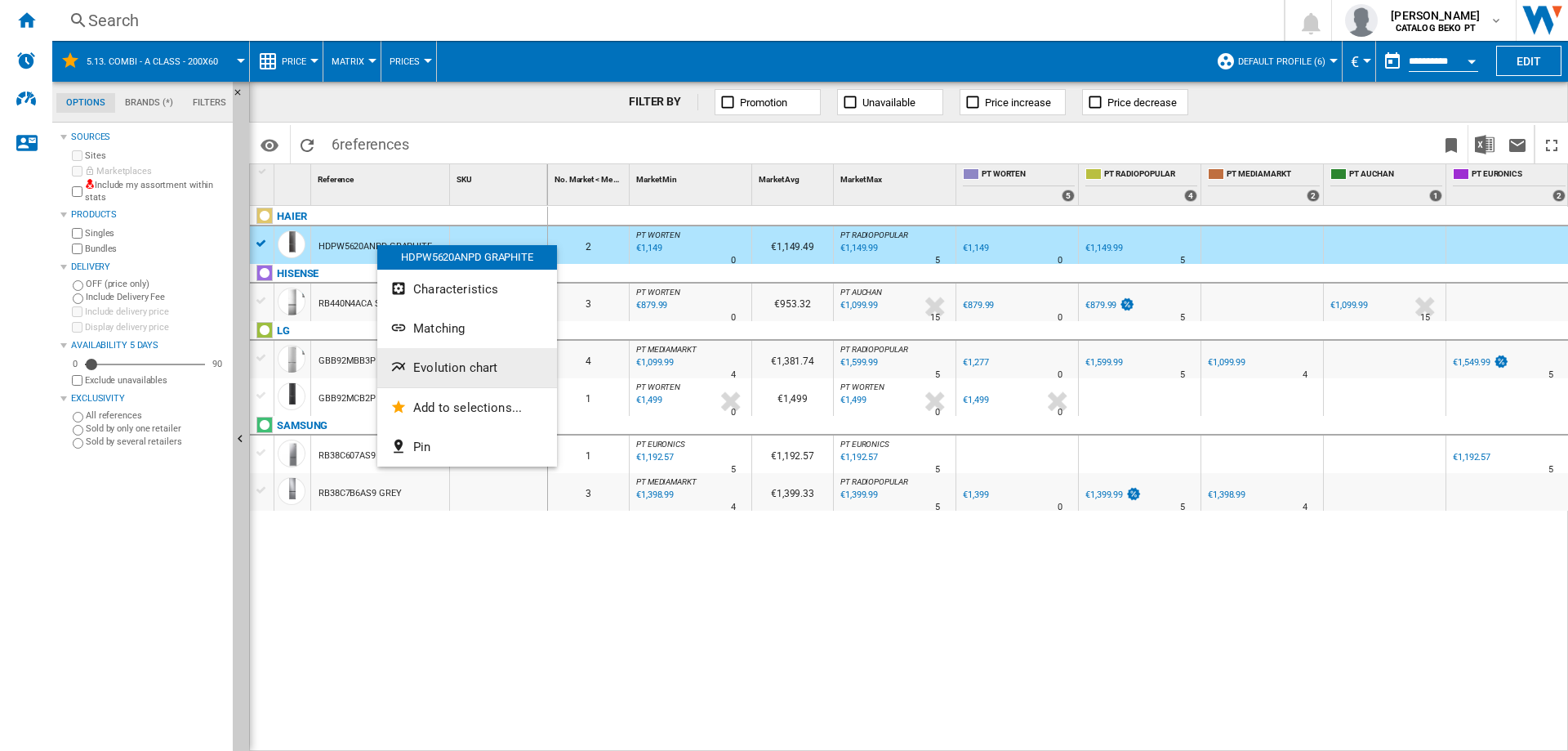 click on "Evolution chart" at bounding box center [455, 368] 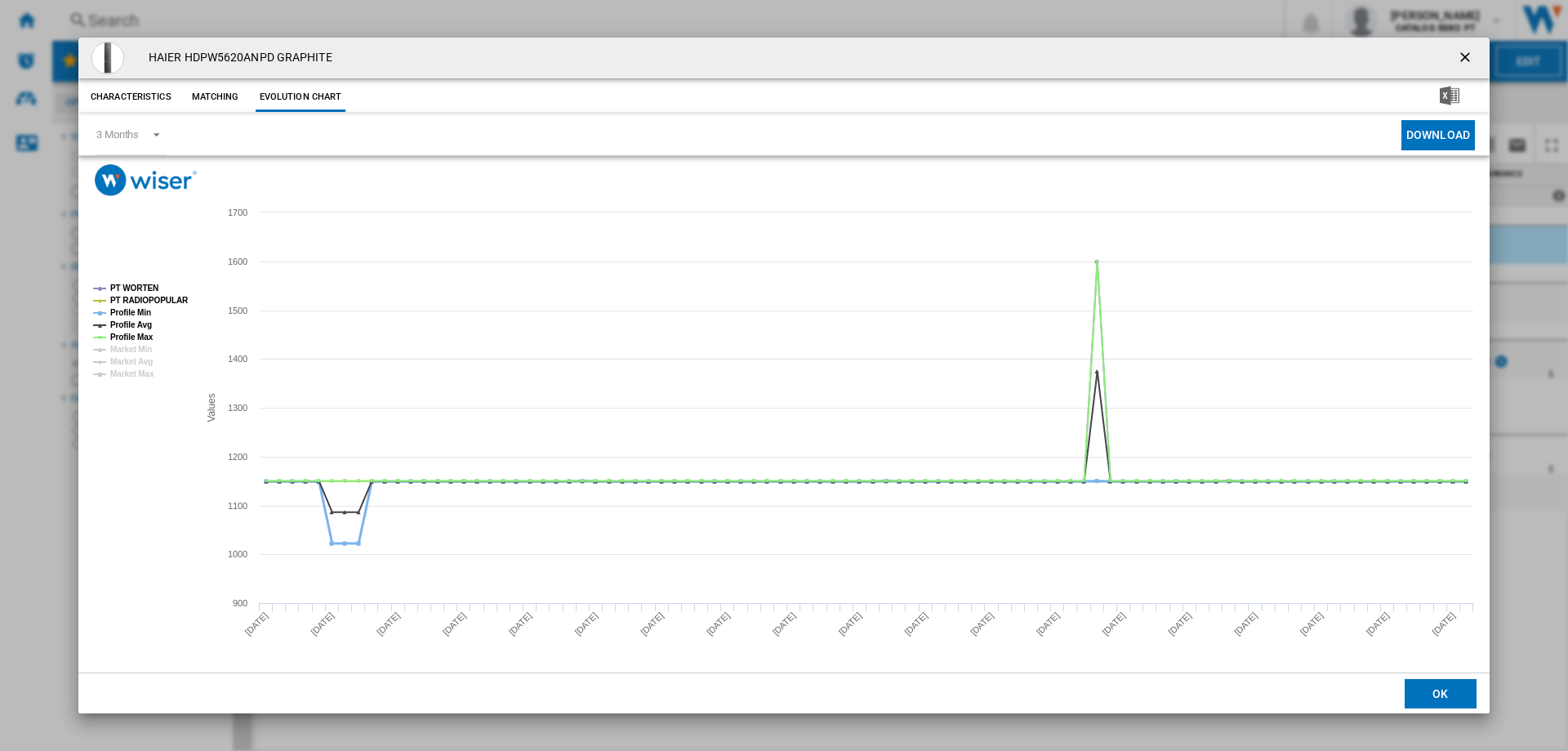 click on "Profile Min" 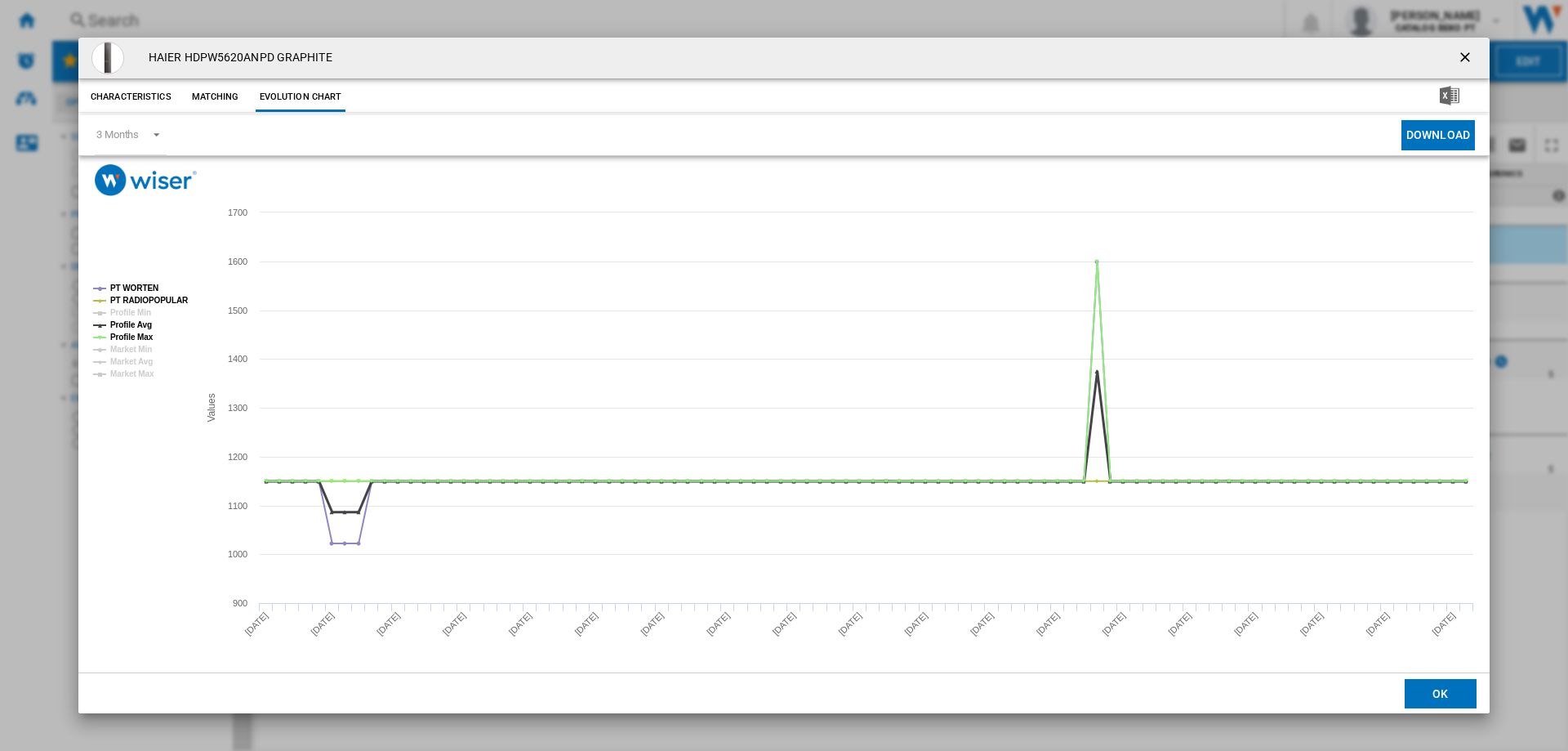 click on "Profile Avg" 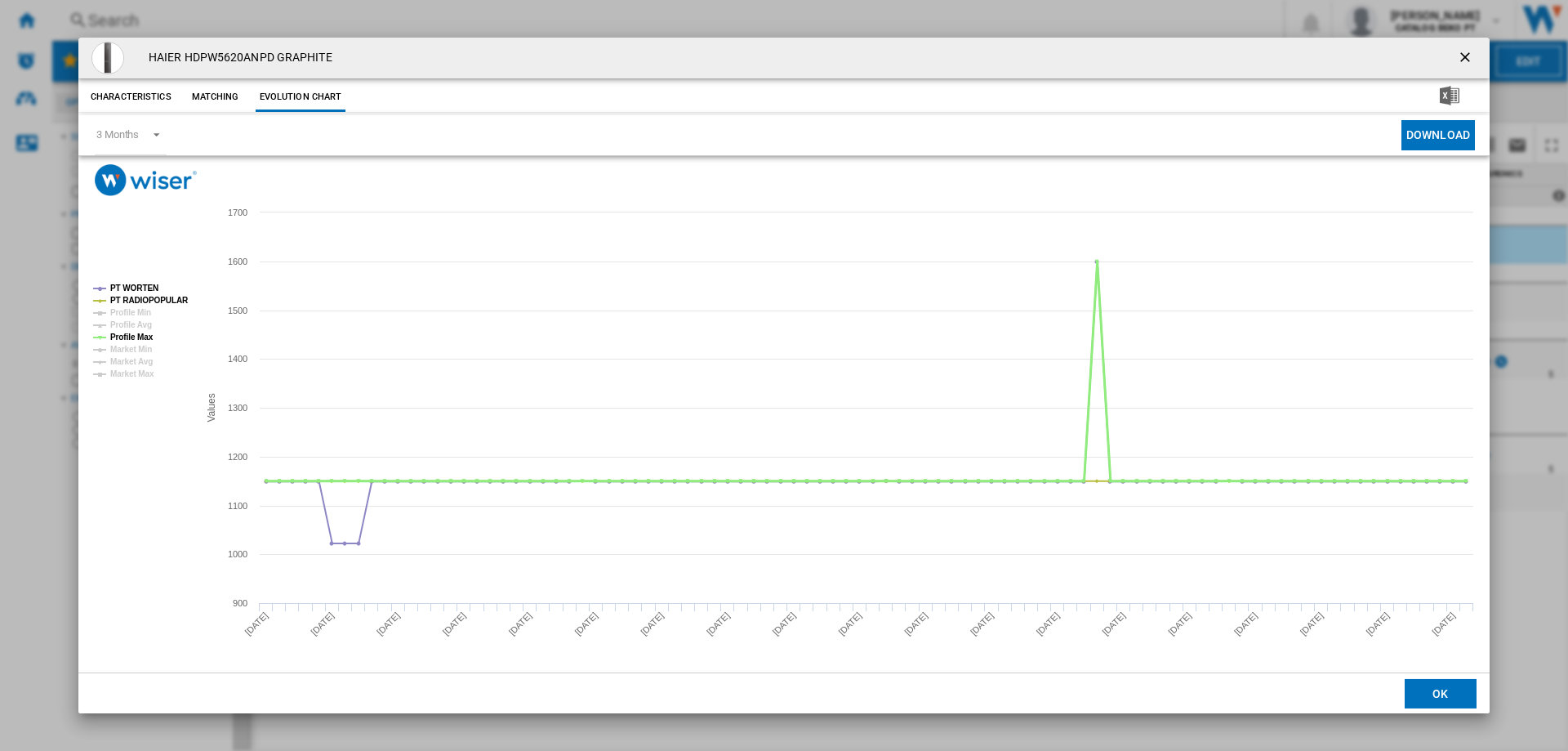 click on "Profile Max" 